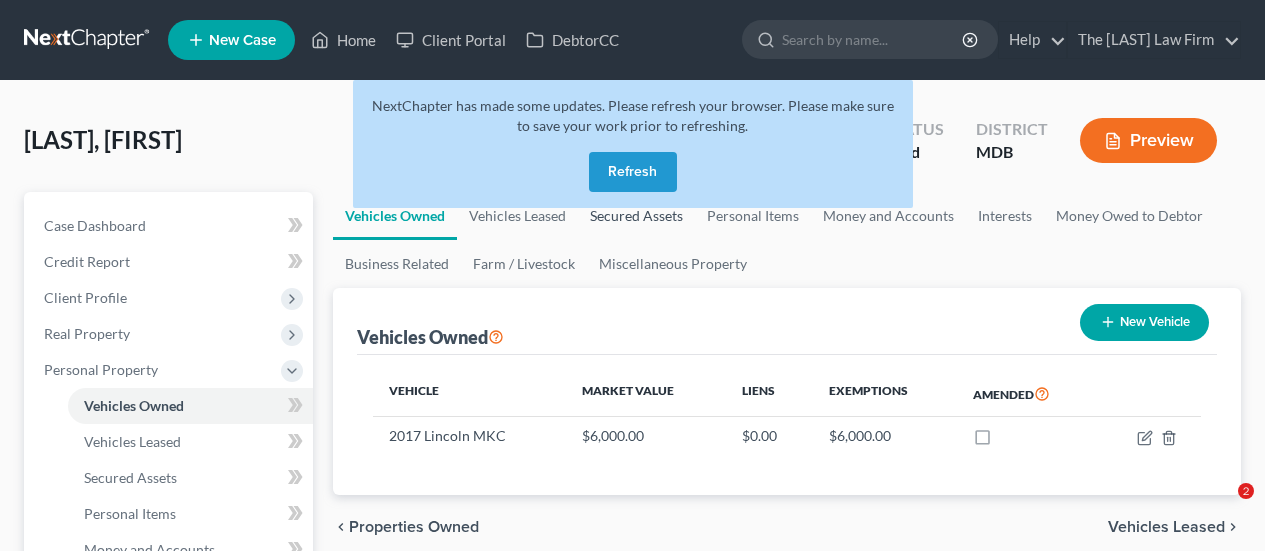 scroll, scrollTop: 122, scrollLeft: 0, axis: vertical 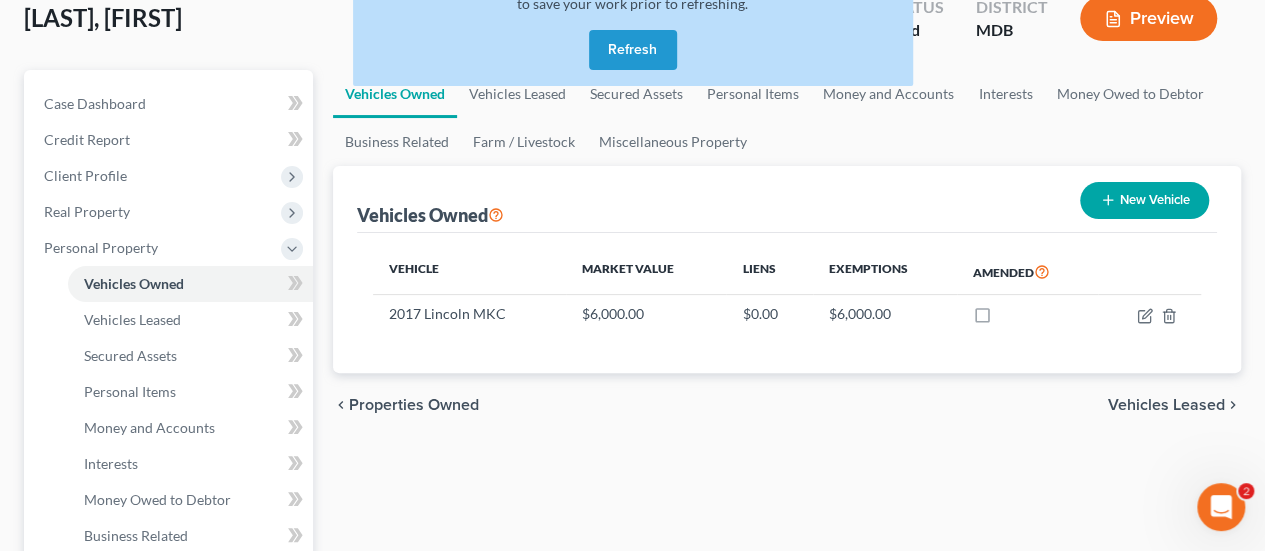 click on "Refresh" at bounding box center (633, 50) 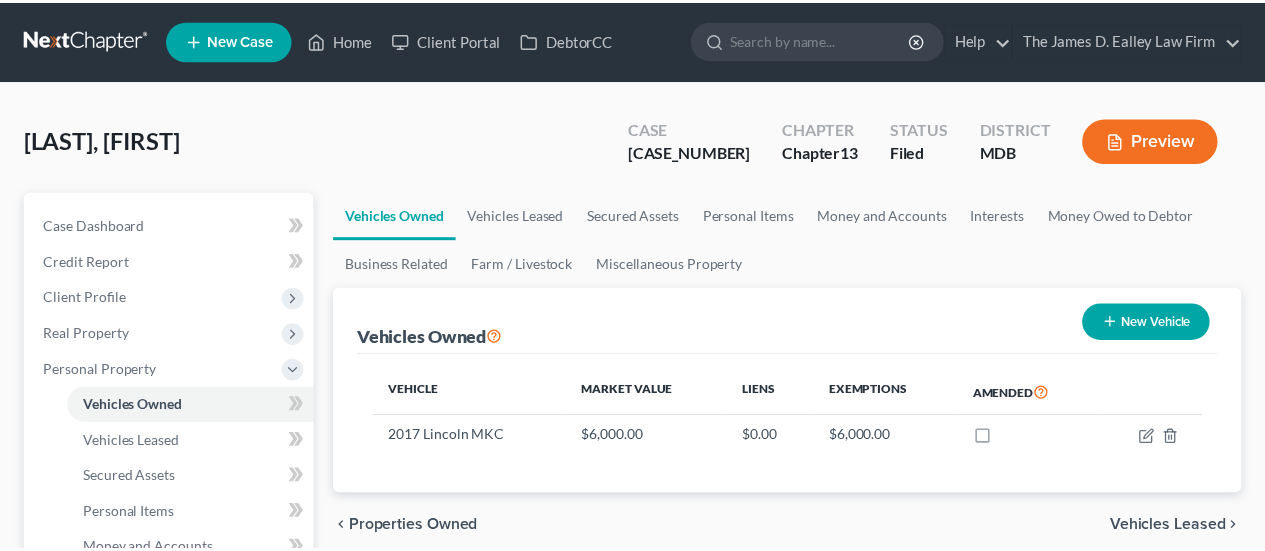 scroll, scrollTop: 122, scrollLeft: 0, axis: vertical 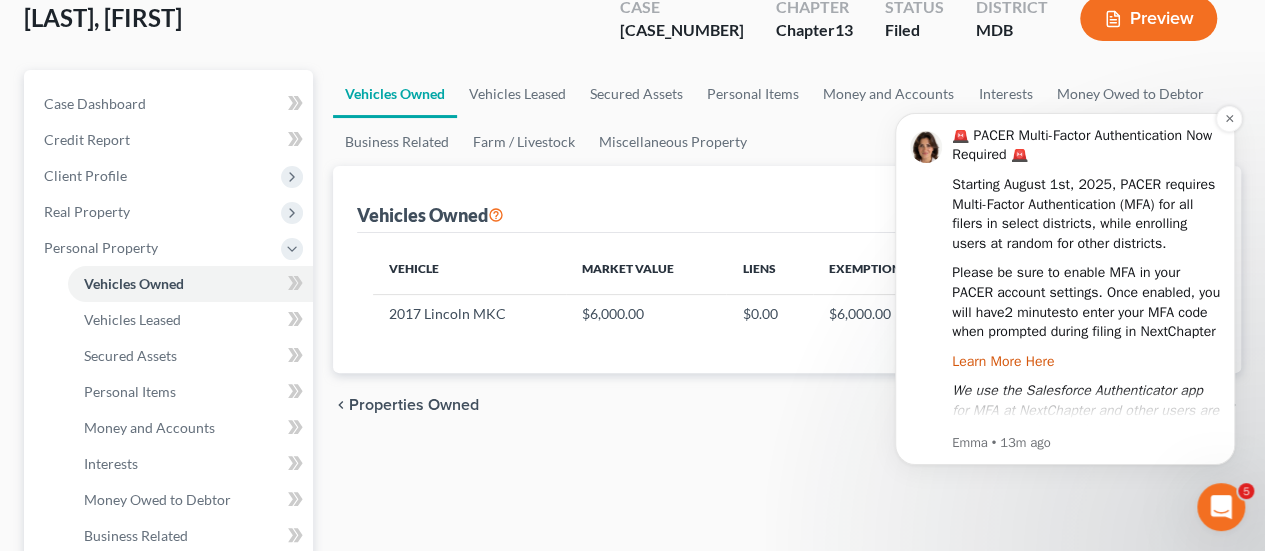click on "Learn More Here" at bounding box center (1003, 361) 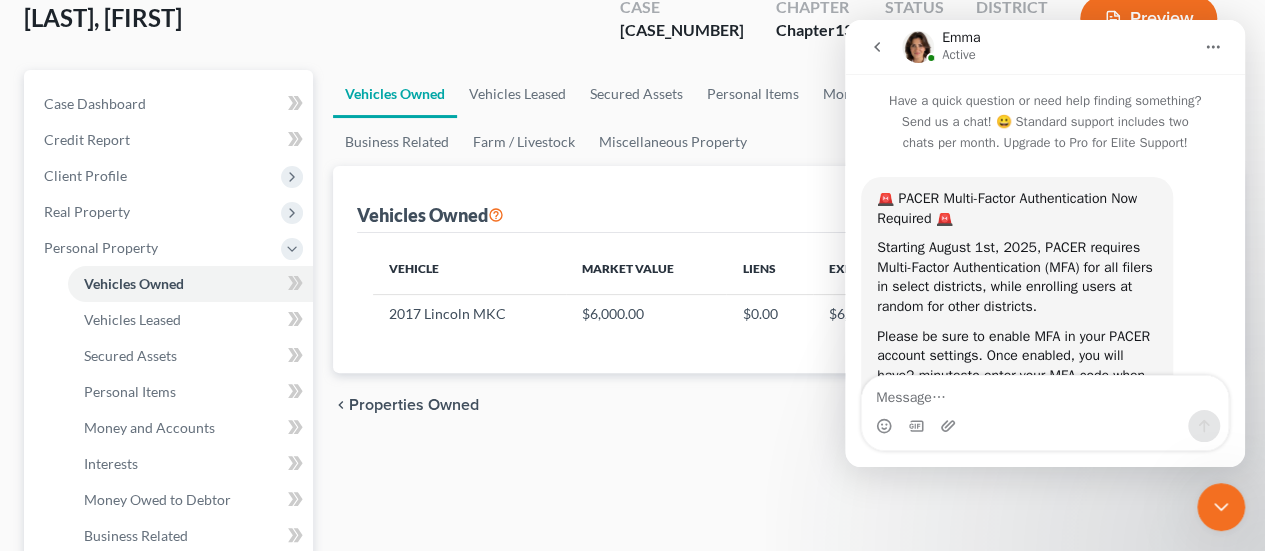 scroll, scrollTop: 0, scrollLeft: 0, axis: both 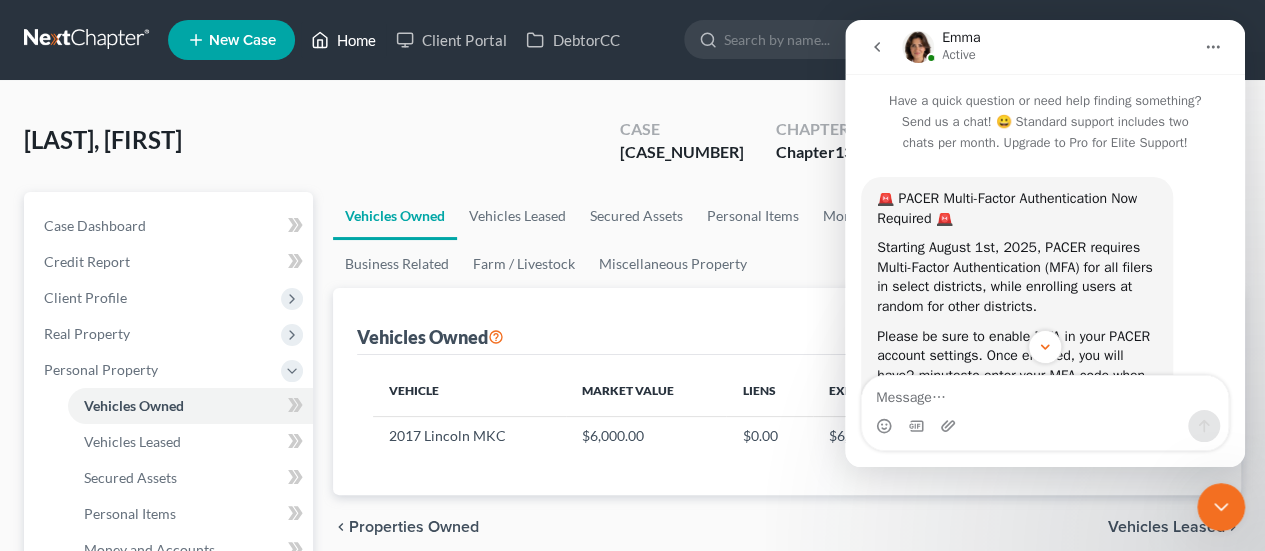 click on "Home" at bounding box center [343, 40] 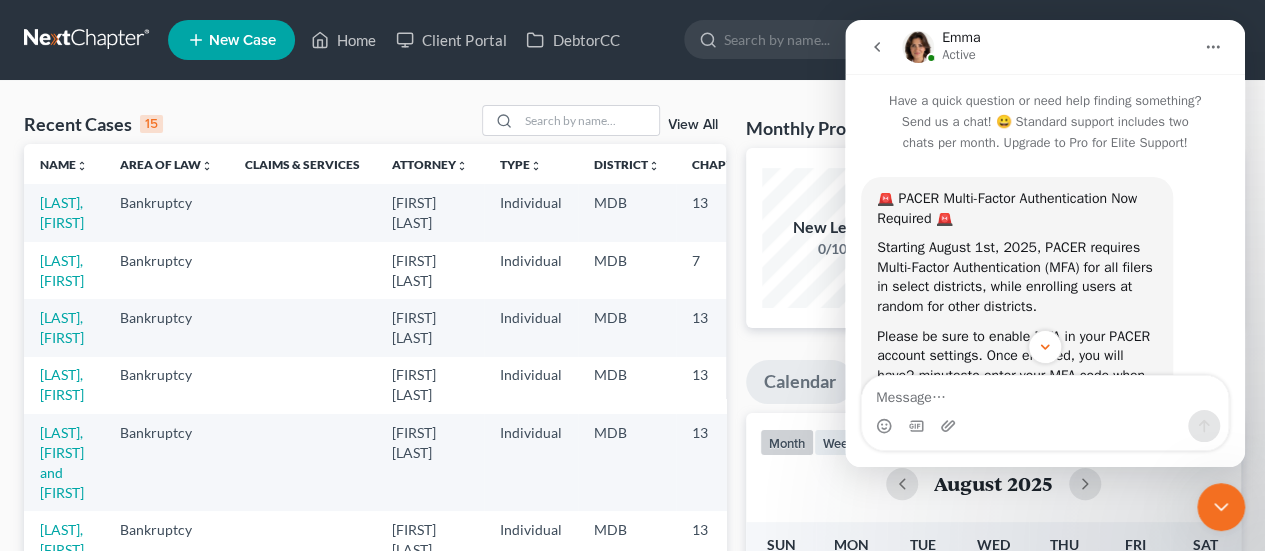 click 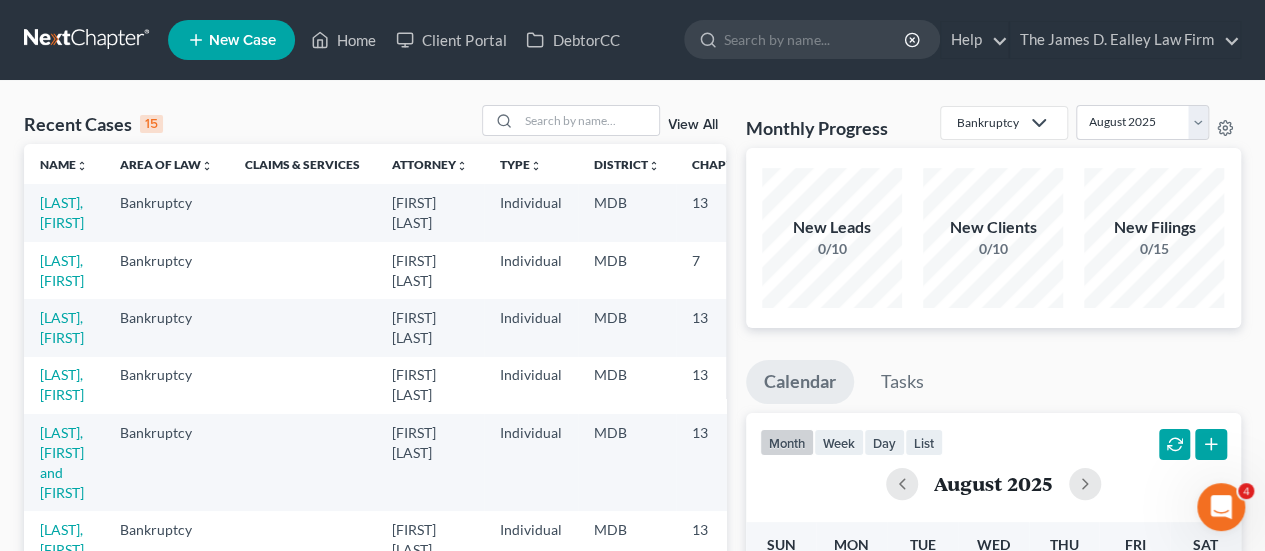 scroll, scrollTop: 0, scrollLeft: 0, axis: both 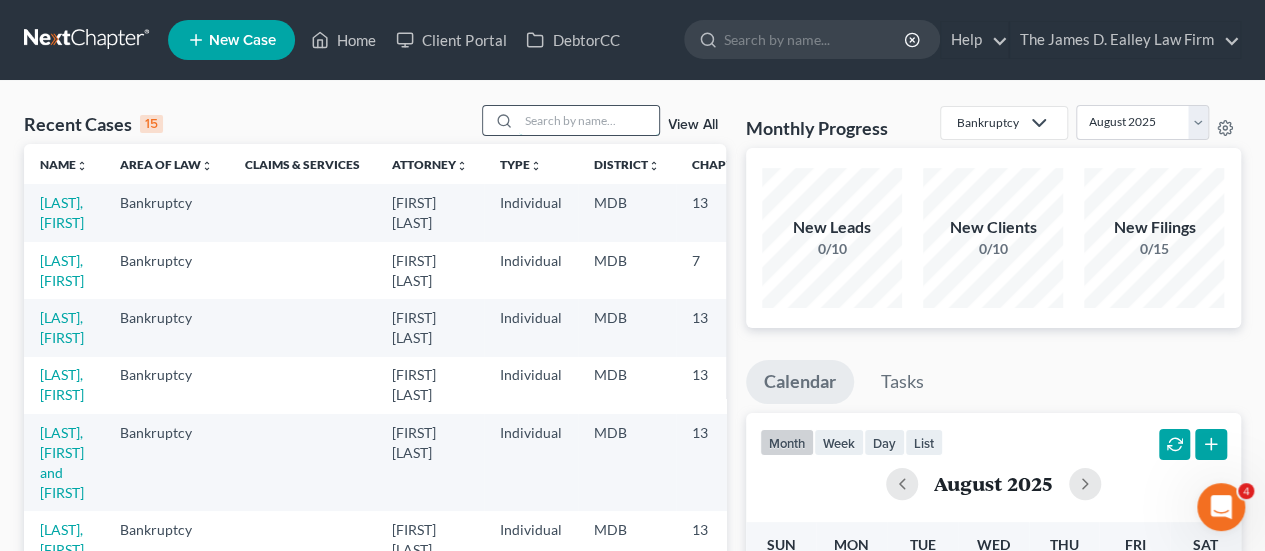 click at bounding box center (589, 120) 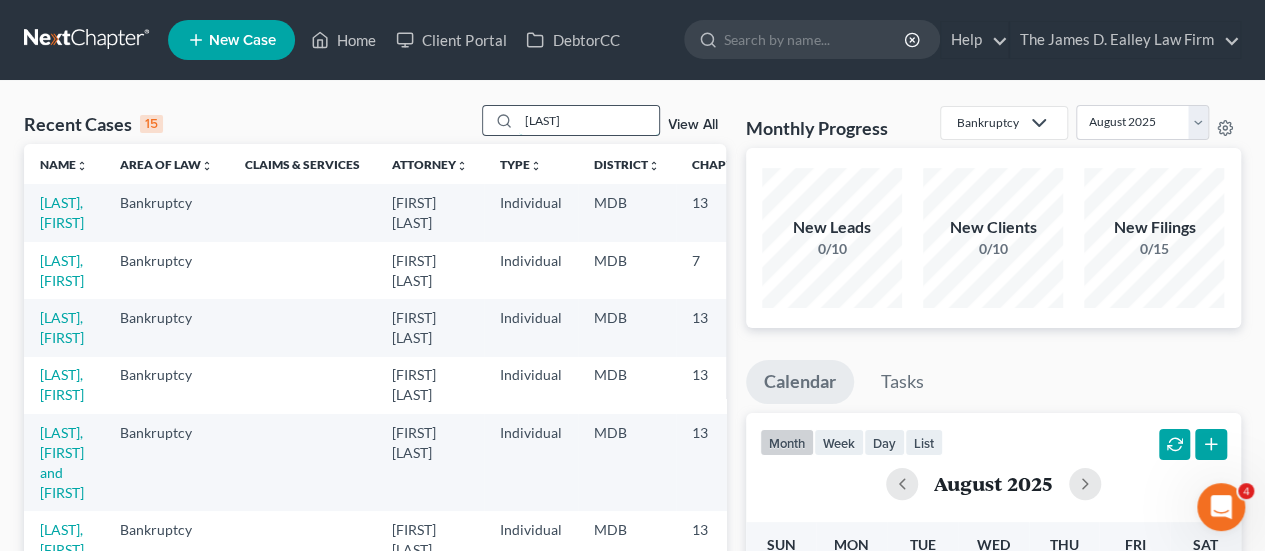 type on "minson" 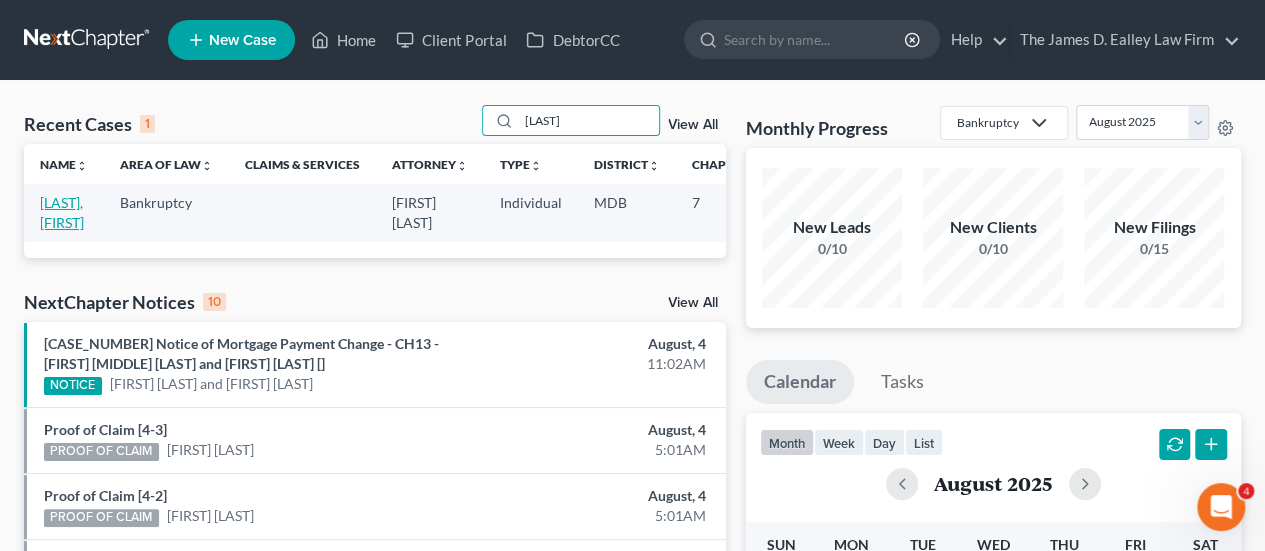 click on "[LAST], [FIRST]" at bounding box center (62, 212) 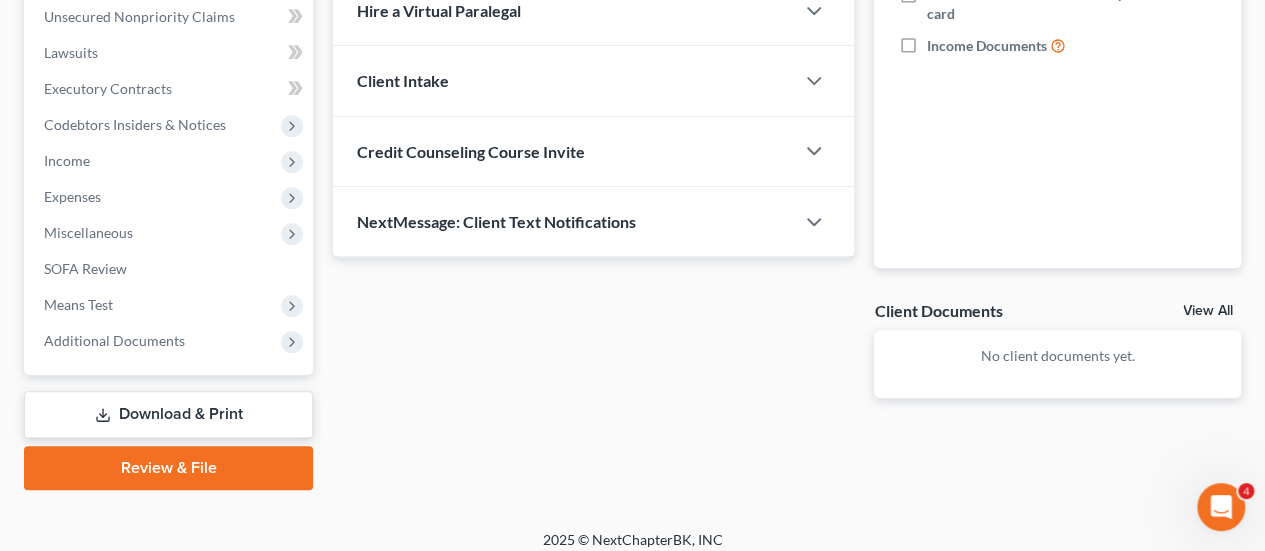 scroll, scrollTop: 509, scrollLeft: 0, axis: vertical 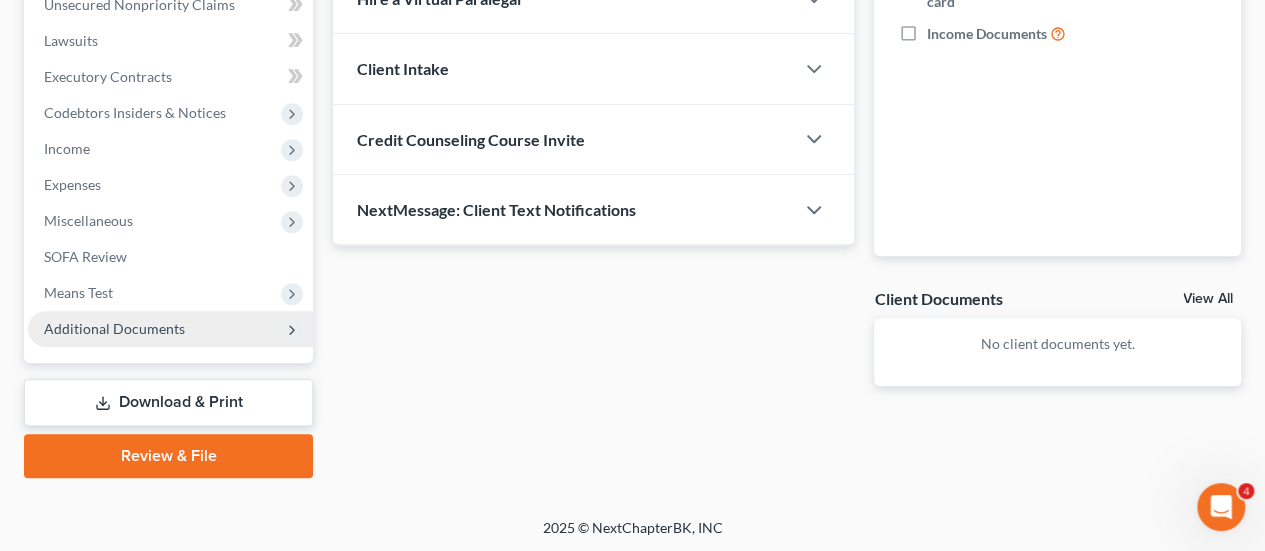 click on "Additional Documents" at bounding box center [114, 328] 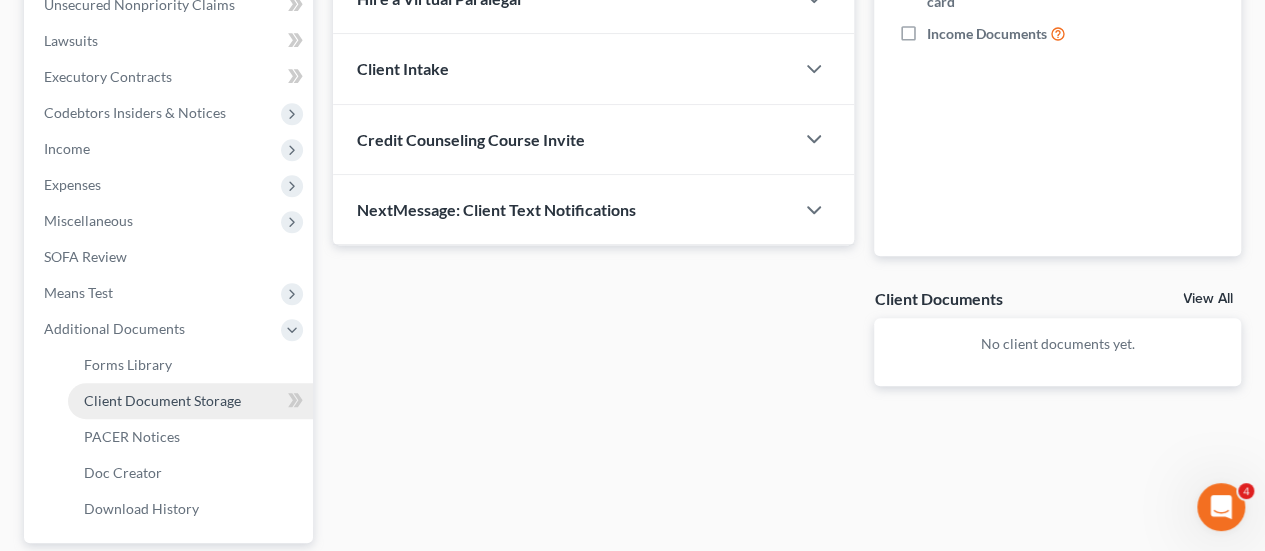 click on "Client Document Storage" at bounding box center [190, 401] 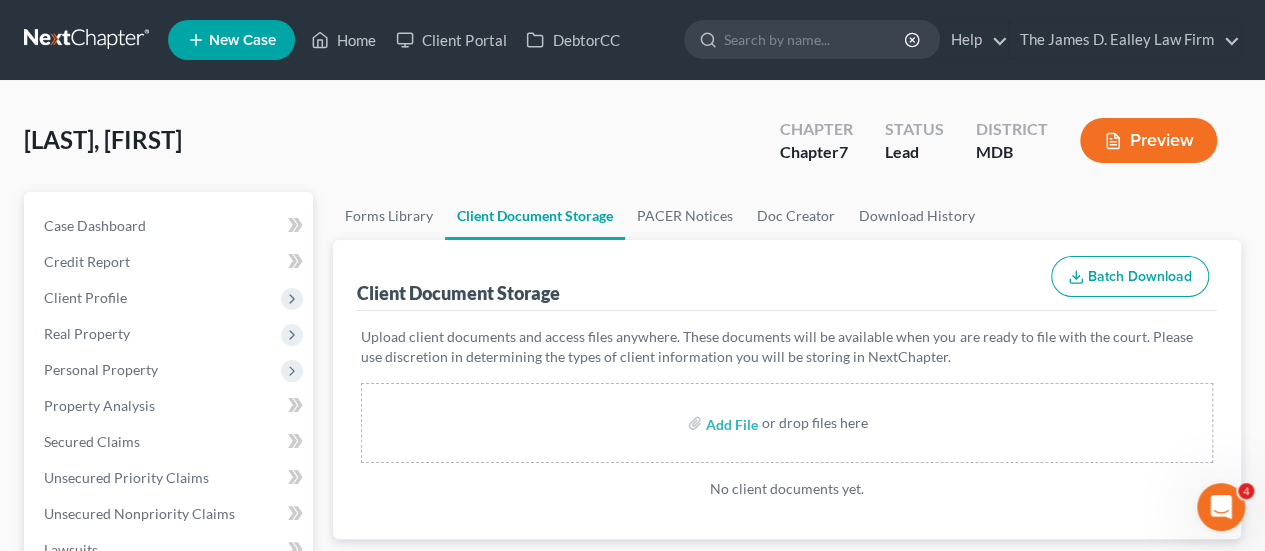 scroll, scrollTop: 0, scrollLeft: 0, axis: both 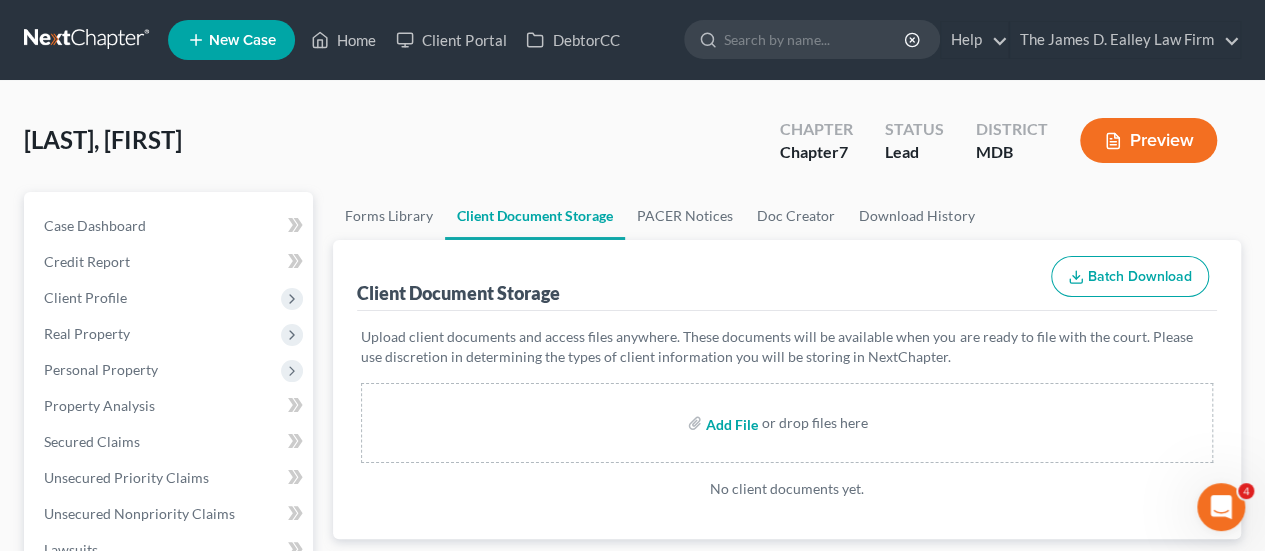 click at bounding box center (730, 423) 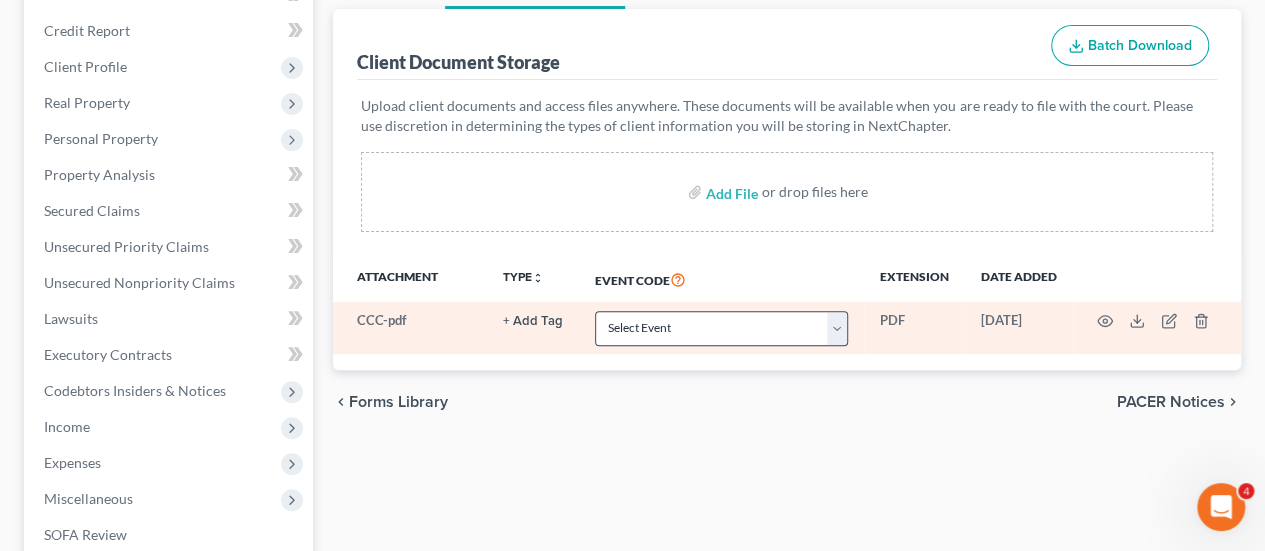 scroll, scrollTop: 232, scrollLeft: 0, axis: vertical 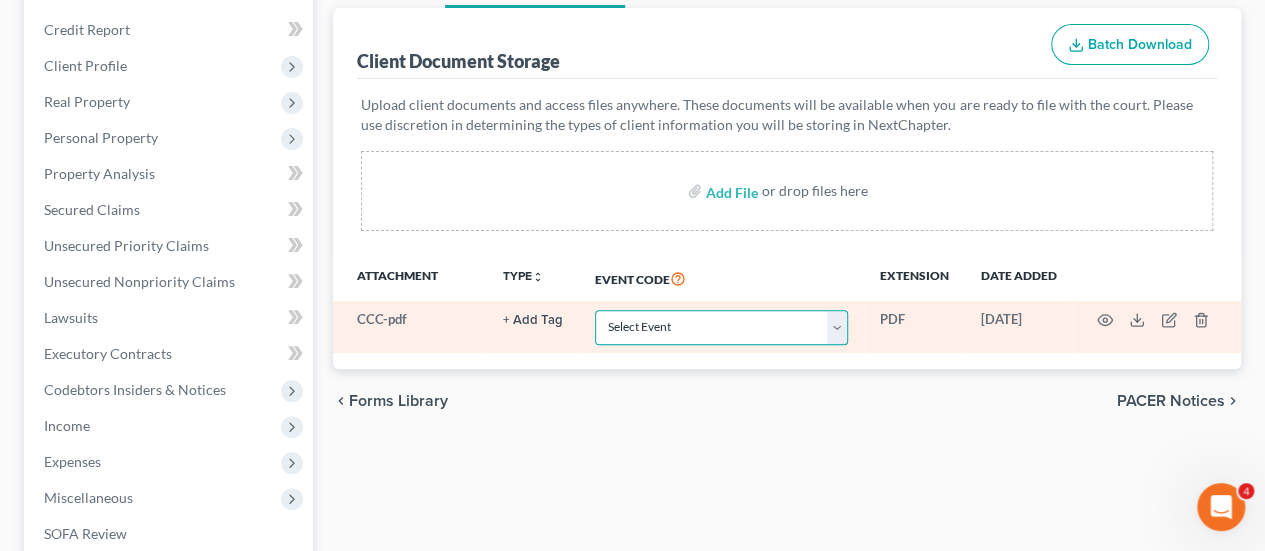 click on "Select Event Affidavit Affidavit of Adequate Protection and Lease Payments Affidavit of Default Affidavit of Justification Amended Creditor Matrix Amended Disclosure of Compensation of Attorney for Debtor Amended Reaffirmation Agreement Amended Schedules Amended Statement of Financial Affairs Amended Voluntary Petition Attachment to Voluntary Petition for Non-Individuals Ch 11 Balance Sheet Bankruptcy Petition Preparer's Notice, Declaration, and Signature (Form 119) Bill of Costs Certificate of Credit Counseling Certificate of Service Certificate of Service of Tax Information to Requestor Certificate of Service of Tax Information to Taxing Authority Chapter 11 Final Report and Account Chapter 11 Monthly Operating Report UST Form 11-MOR Chapter 11 Post-Confirmation Report Chapter 11 Small Business Documents Chapter 11 Statement of Monthly Income Form 122B Chapter 13 Calculation of Disposable Income 122C-2 Chapter 13 Interim Business Report Chapter 13 Plan Chapter 13 Pre-Confirmation Certificate Declaration" at bounding box center (721, 327) 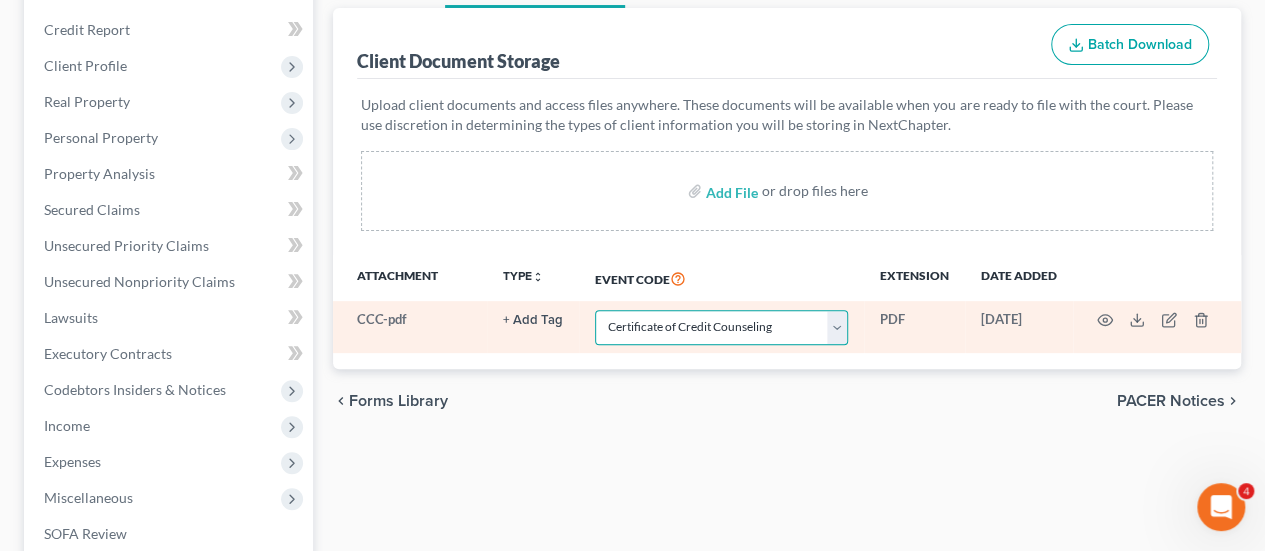 click on "Select Event Affidavit Affidavit of Adequate Protection and Lease Payments Affidavit of Default Affidavit of Justification Amended Creditor Matrix Amended Disclosure of Compensation of Attorney for Debtor Amended Reaffirmation Agreement Amended Schedules Amended Statement of Financial Affairs Amended Voluntary Petition Attachment to Voluntary Petition for Non-Individuals Ch 11 Balance Sheet Bankruptcy Petition Preparer's Notice, Declaration, and Signature (Form 119) Bill of Costs Certificate of Credit Counseling Certificate of Service Certificate of Service of Tax Information to Requestor Certificate of Service of Tax Information to Taxing Authority Chapter 11 Final Report and Account Chapter 11 Monthly Operating Report UST Form 11-MOR Chapter 11 Post-Confirmation Report Chapter 11 Small Business Documents Chapter 11 Statement of Monthly Income Form 122B Chapter 13 Calculation of Disposable Income 122C-2 Chapter 13 Interim Business Report Chapter 13 Plan Chapter 13 Pre-Confirmation Certificate Declaration" at bounding box center [721, 327] 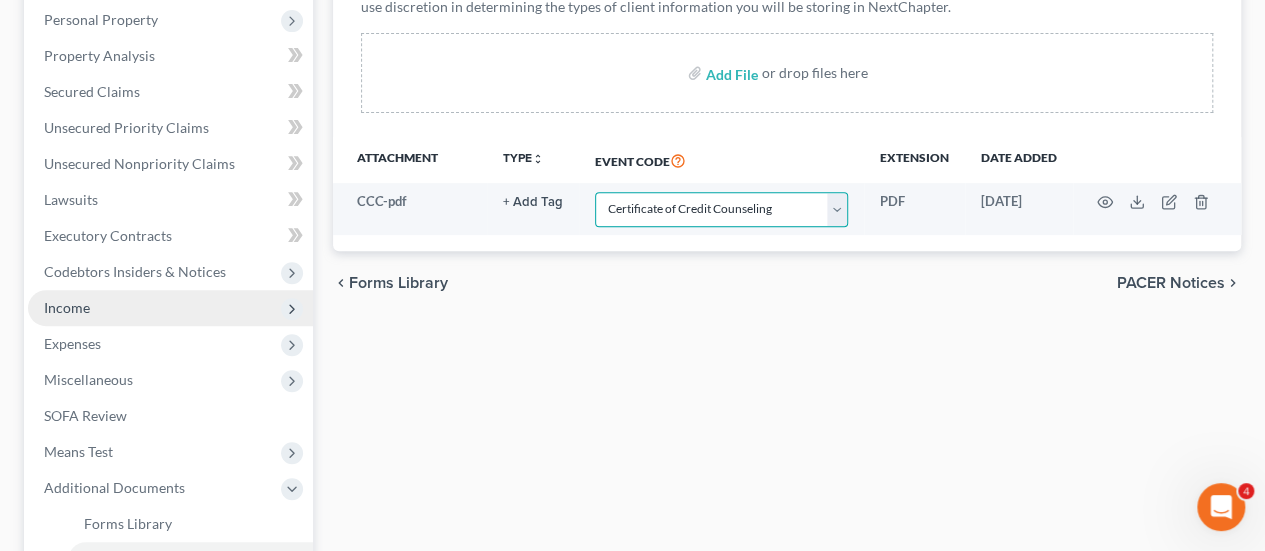 scroll, scrollTop: 358, scrollLeft: 0, axis: vertical 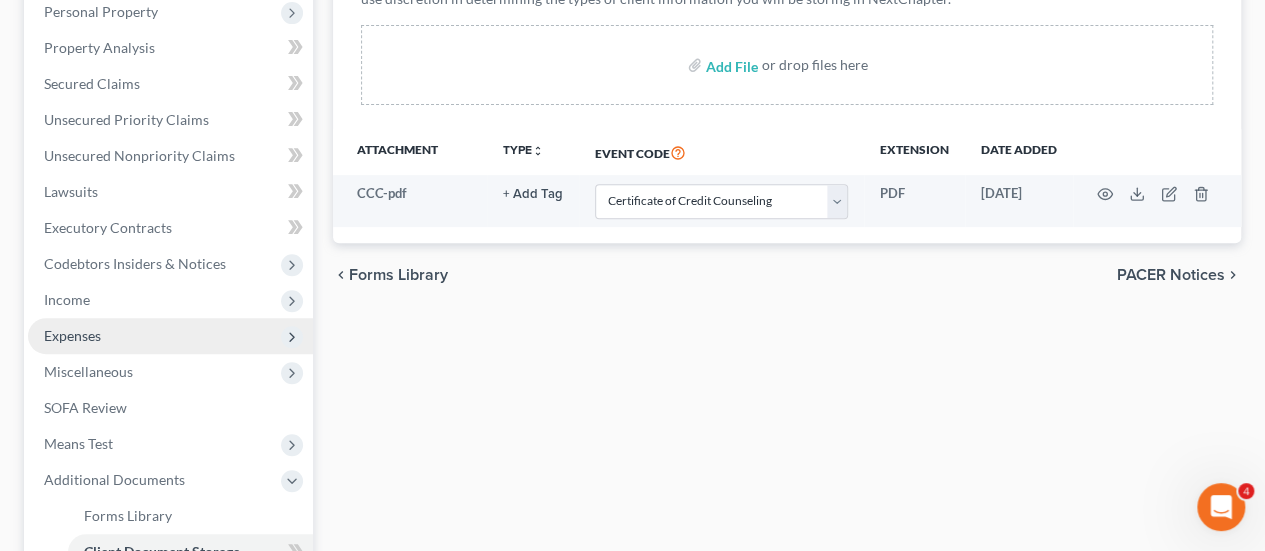 click on "Expenses" at bounding box center (72, 335) 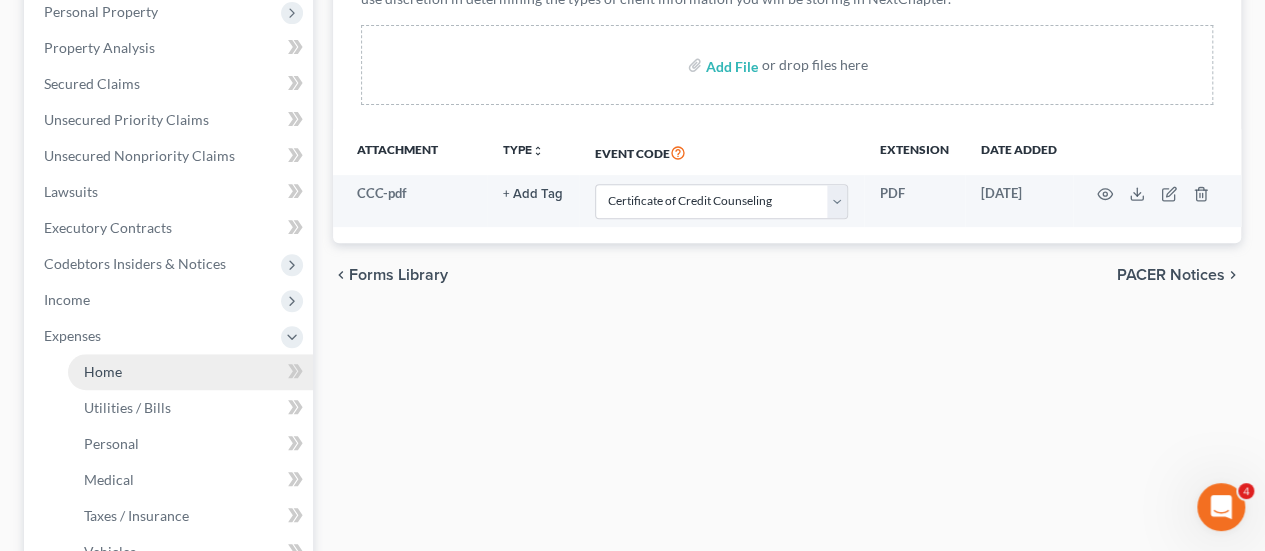 click on "Home" at bounding box center [103, 371] 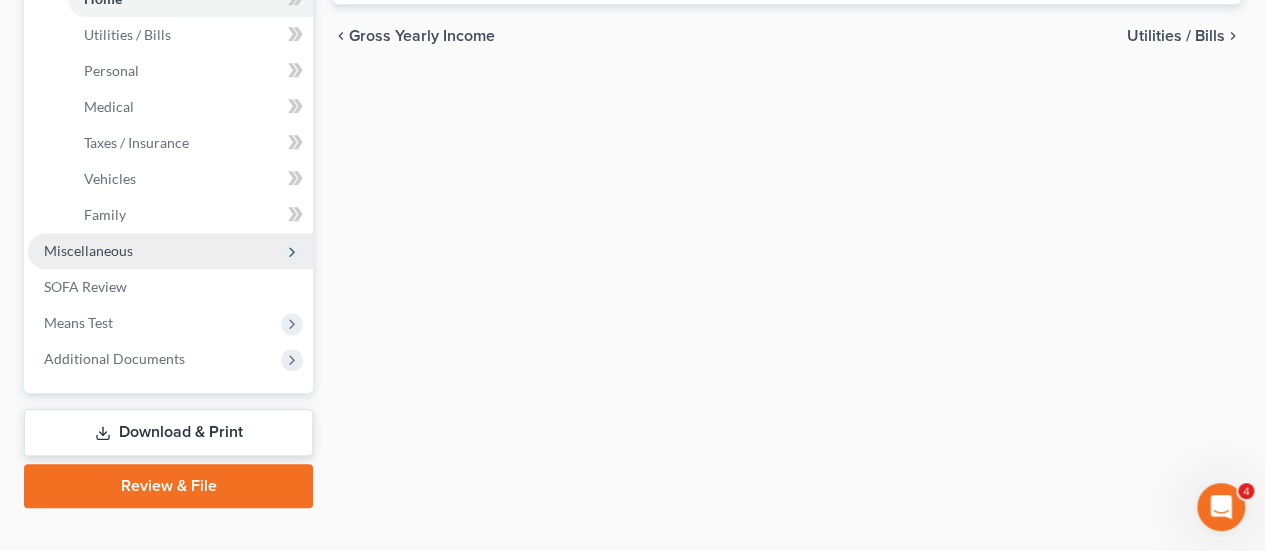 scroll, scrollTop: 761, scrollLeft: 0, axis: vertical 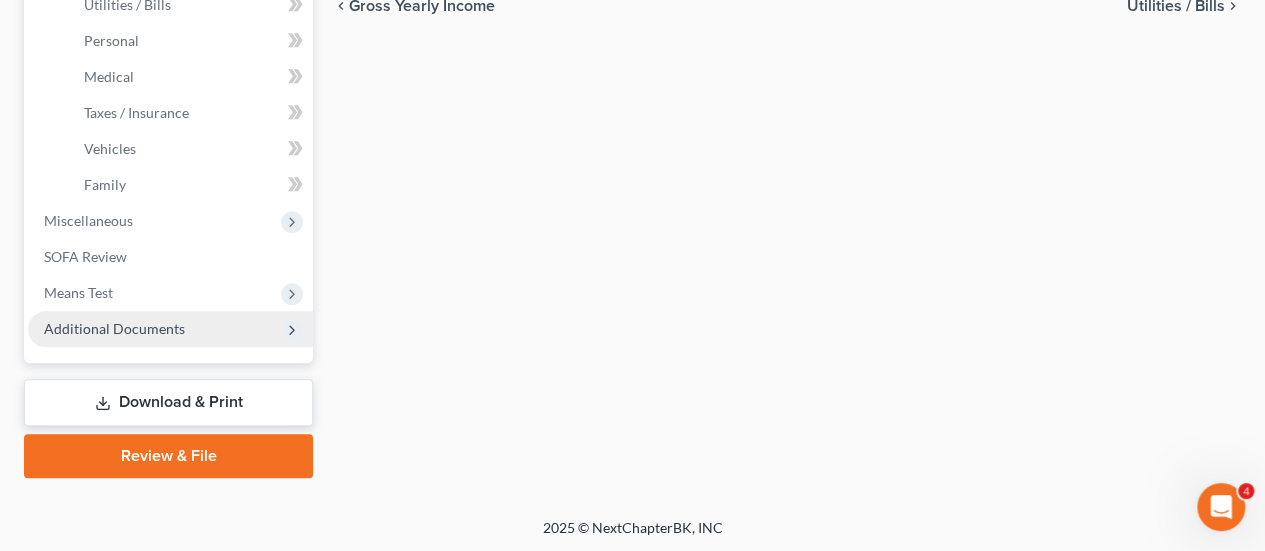 click on "Additional Documents" at bounding box center (114, 328) 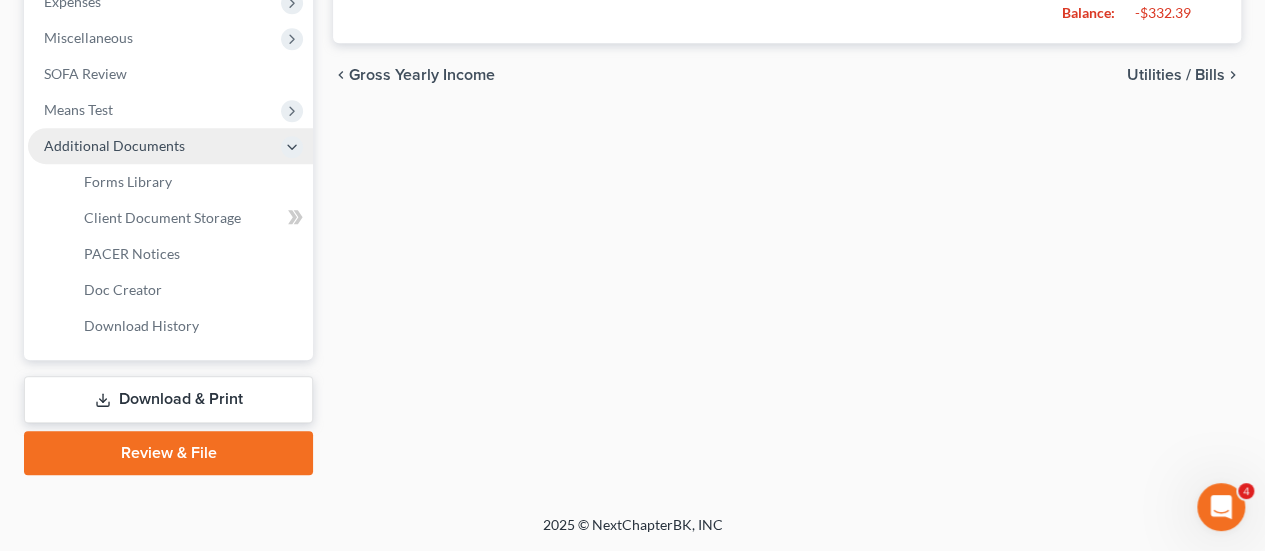 scroll, scrollTop: 689, scrollLeft: 0, axis: vertical 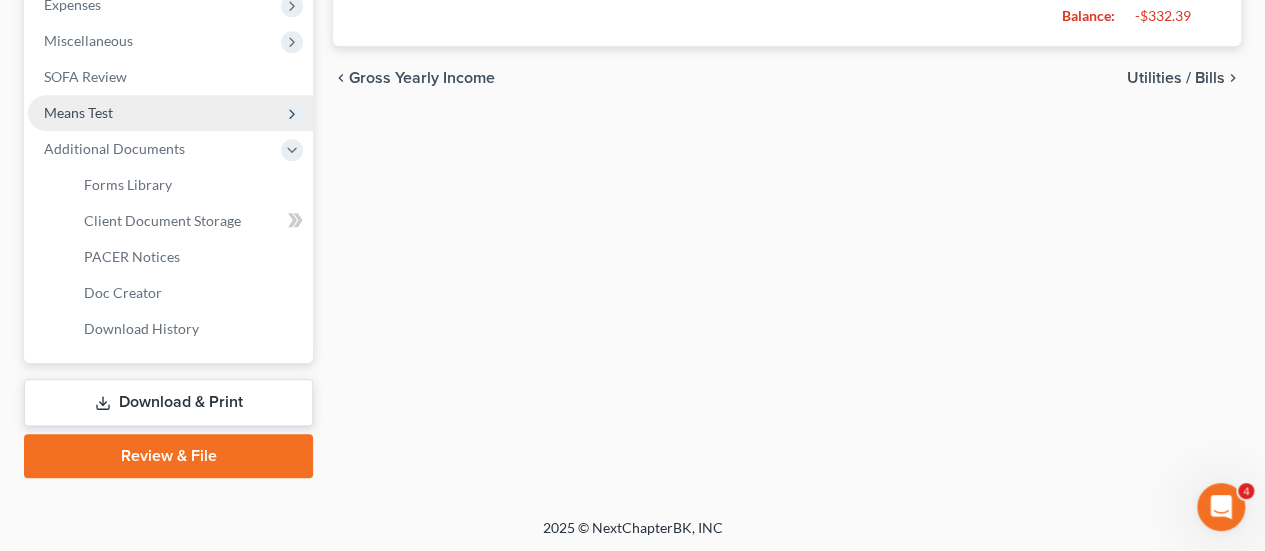 click on "Means Test" at bounding box center (78, 112) 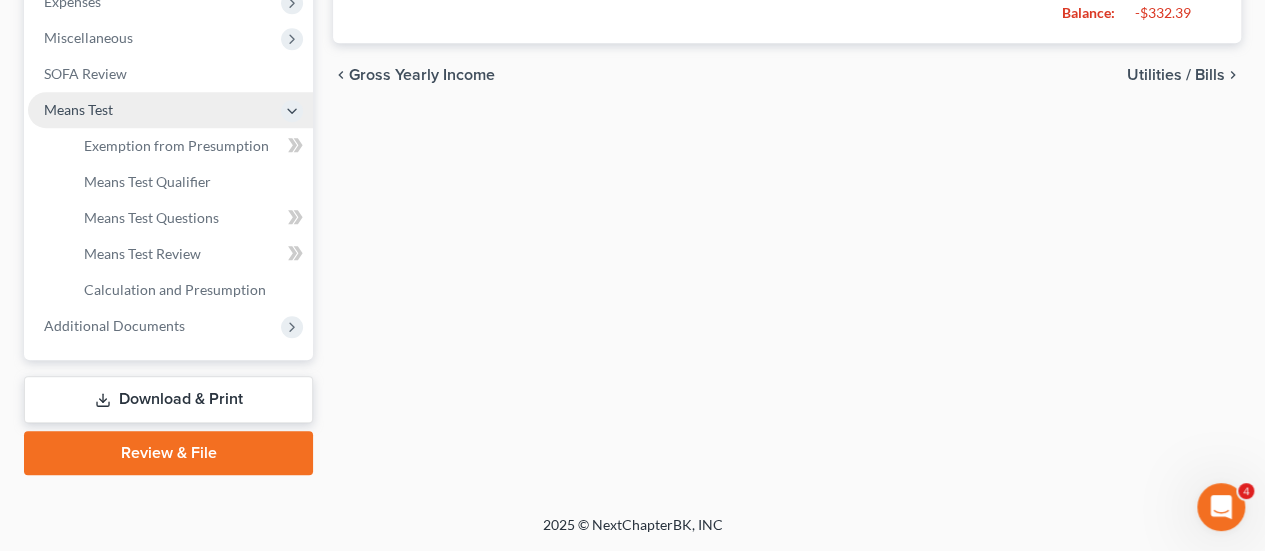 scroll, scrollTop: 689, scrollLeft: 0, axis: vertical 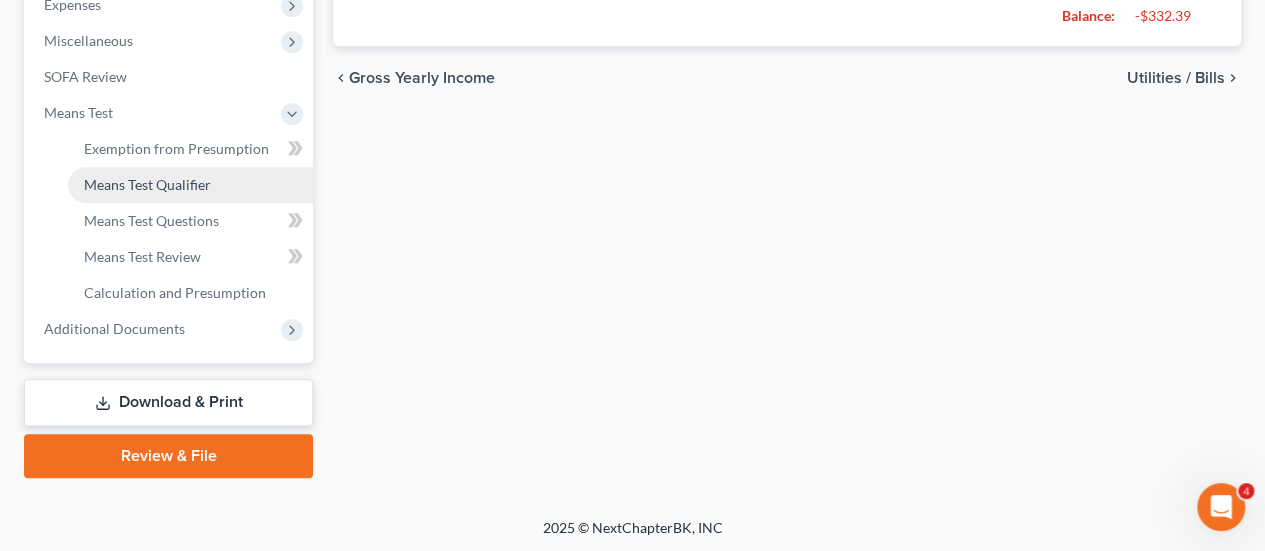 click on "Means Test Qualifier" at bounding box center (147, 184) 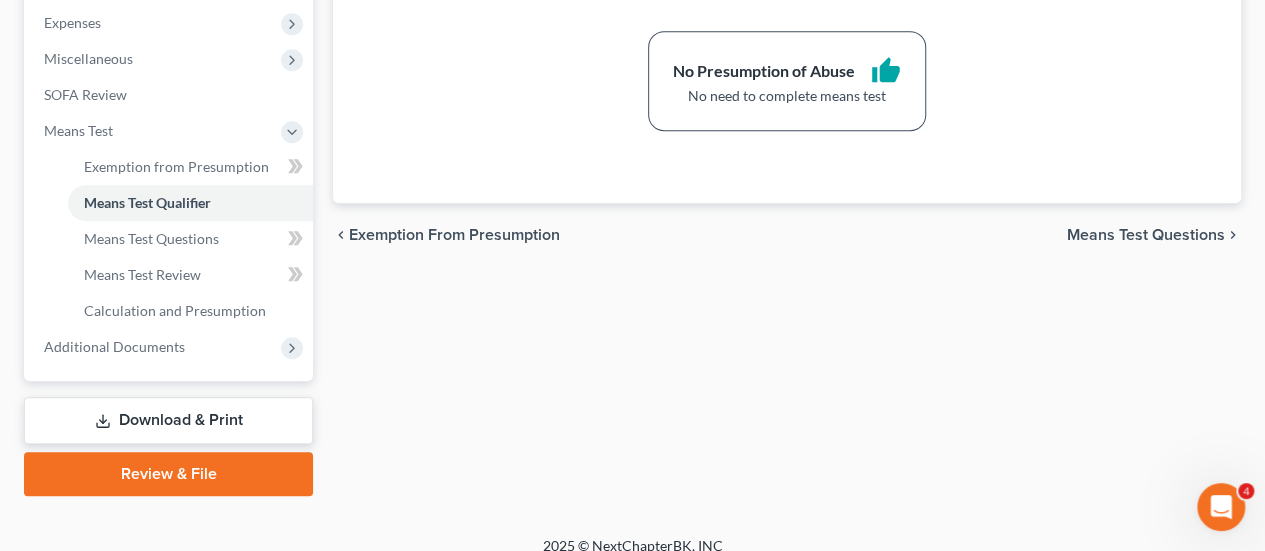 scroll, scrollTop: 689, scrollLeft: 0, axis: vertical 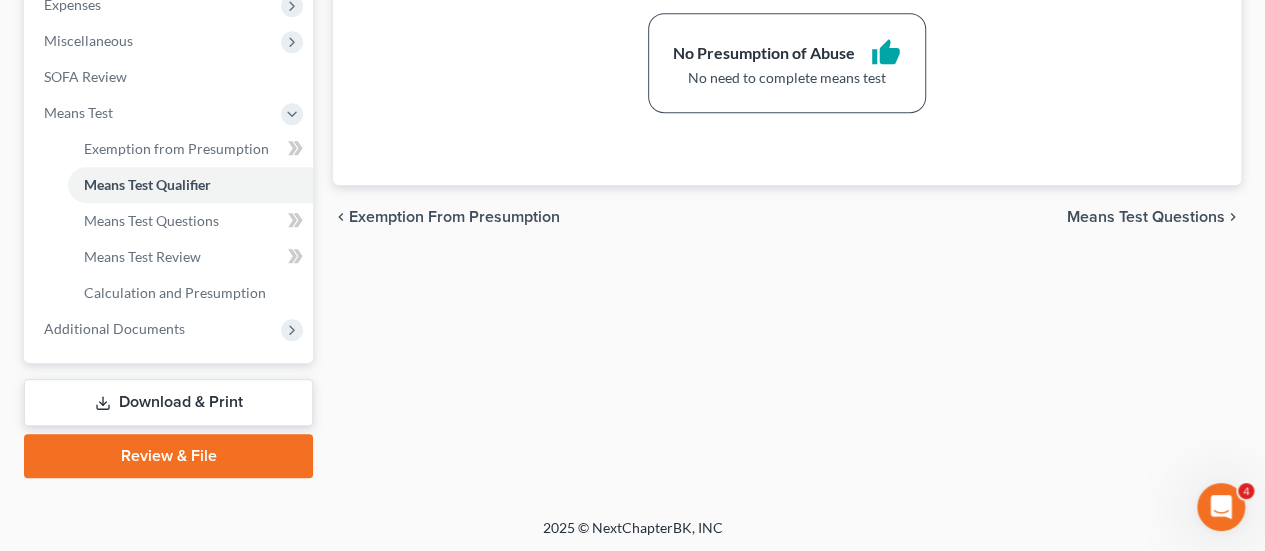 click on "Review & File" at bounding box center [168, 456] 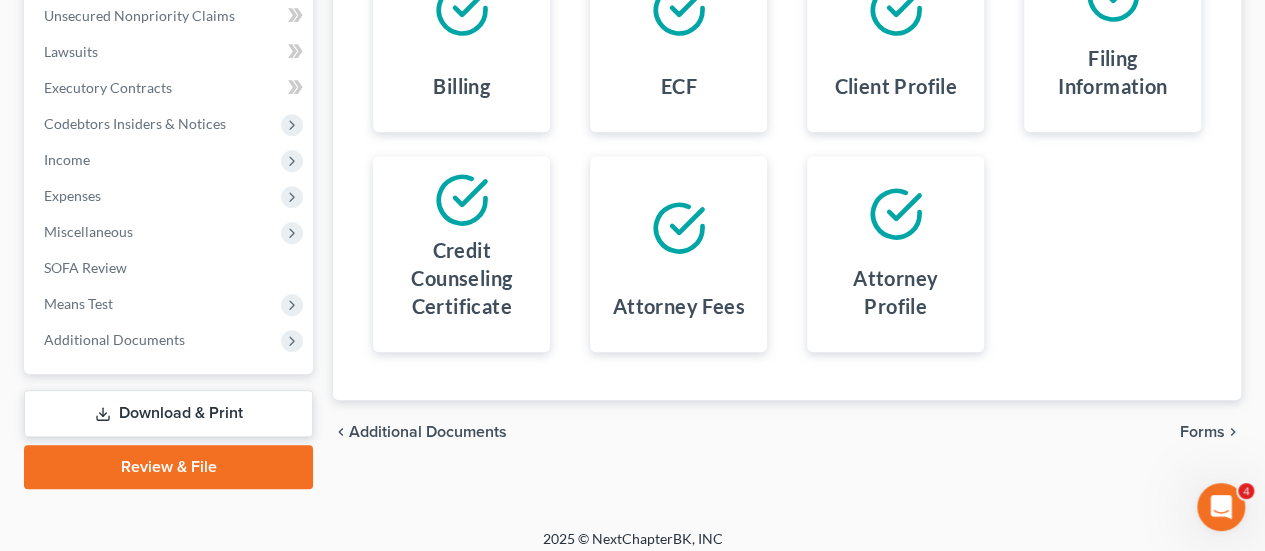 scroll, scrollTop: 509, scrollLeft: 0, axis: vertical 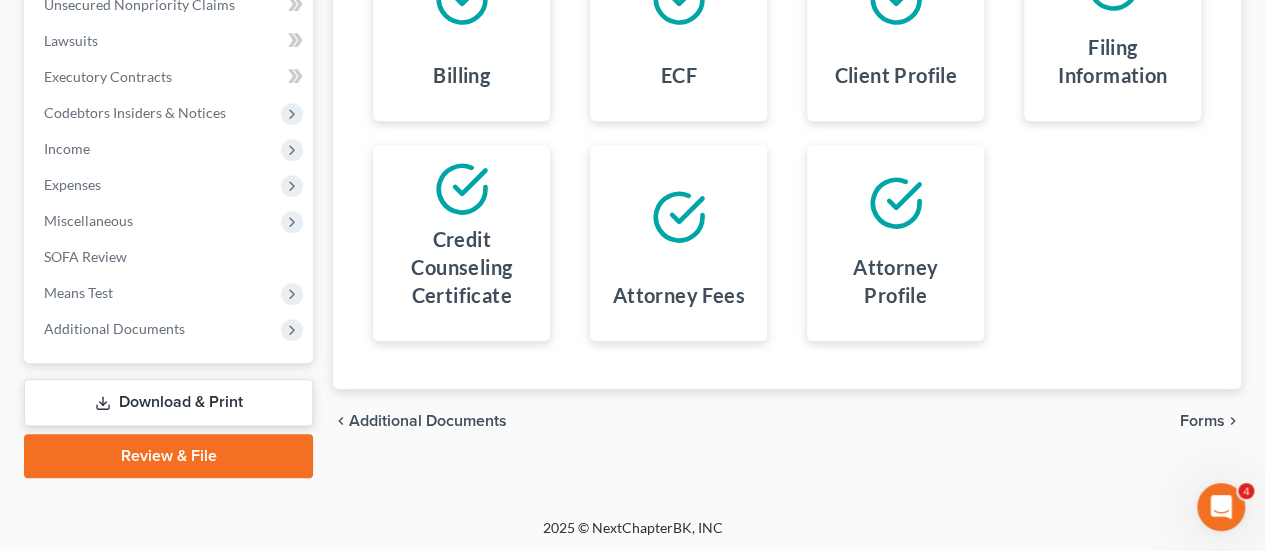 click on "Forms" at bounding box center (1202, 421) 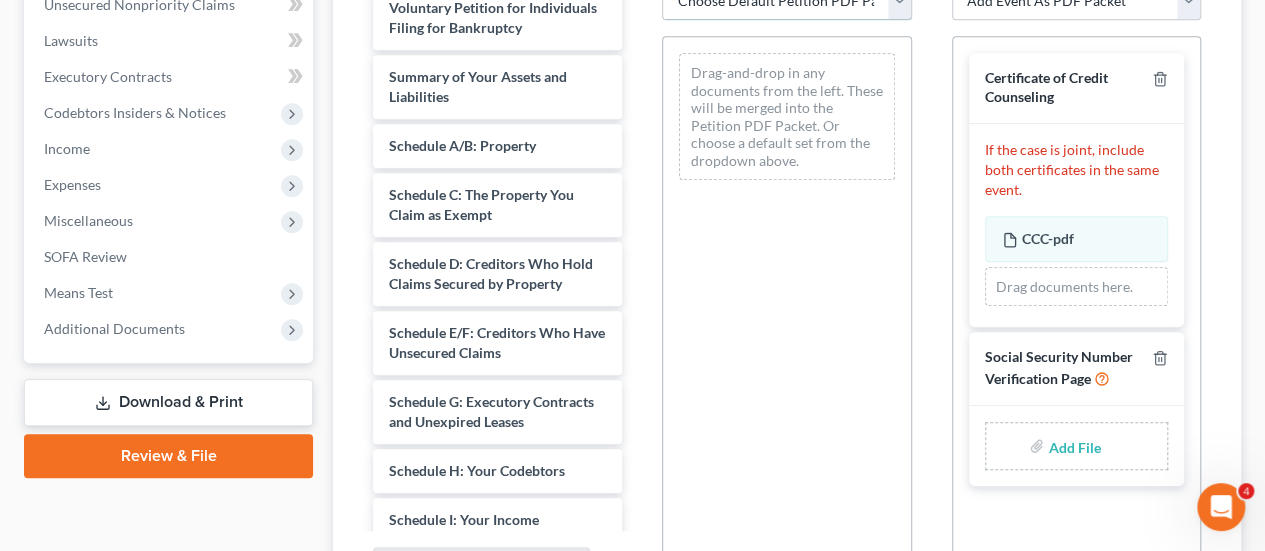 scroll, scrollTop: 488, scrollLeft: 0, axis: vertical 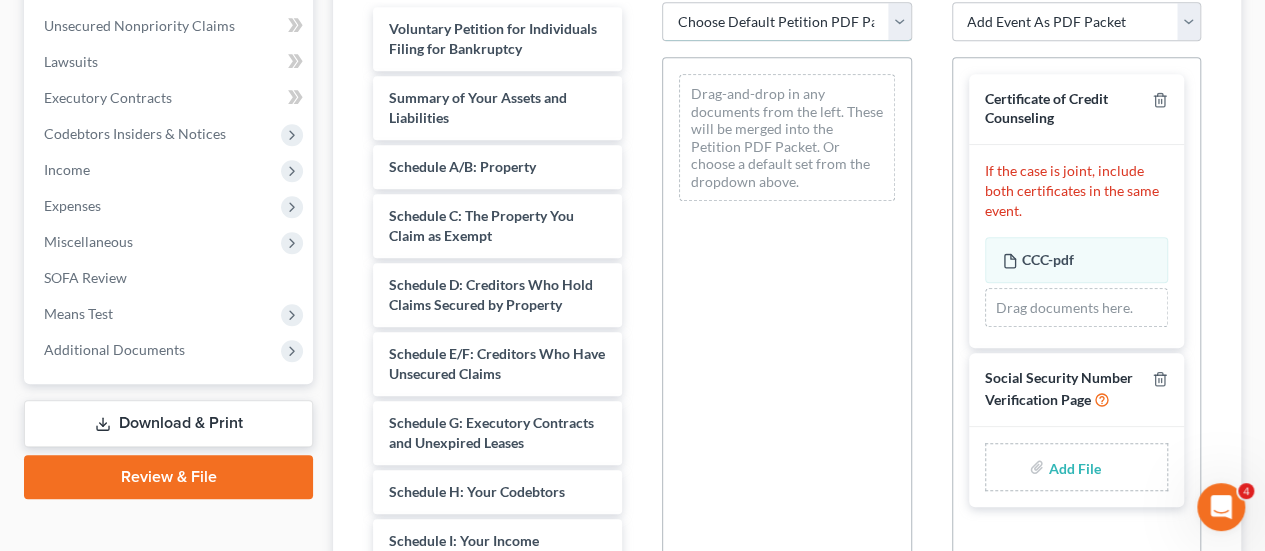 click on "Choose Default Petition PDF Packet Emergency Filing (Voluntary Petition and Creditor List Only) Chapter 7 - Complete Chapter 7 Template" at bounding box center [786, 22] 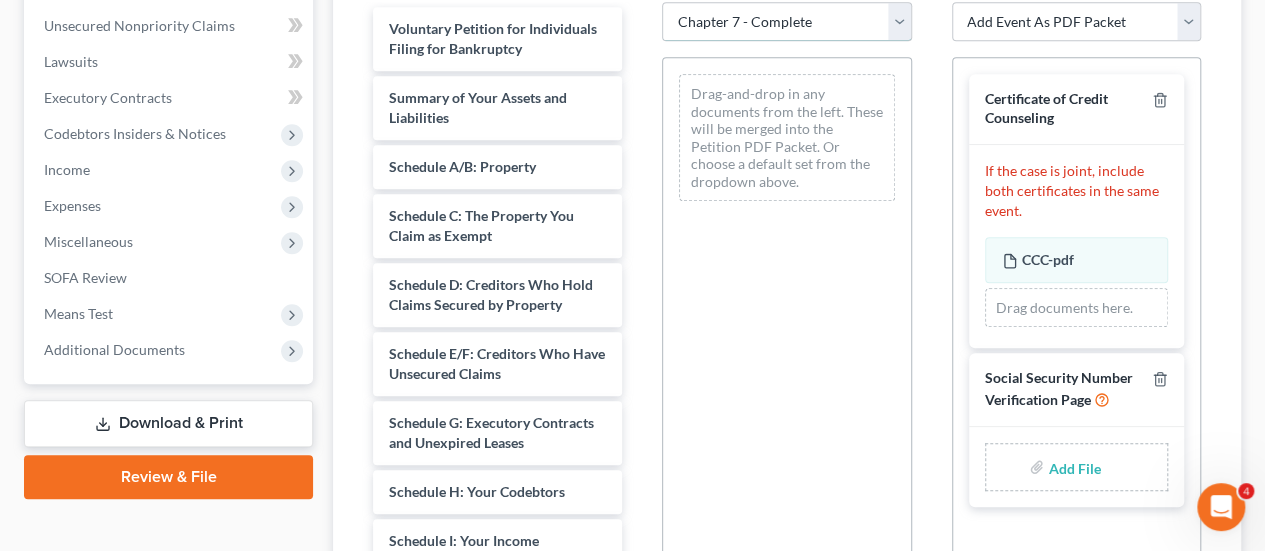 click on "Choose Default Petition PDF Packet Emergency Filing (Voluntary Petition and Creditor List Only) Chapter 7 - Complete Chapter 7 Template" at bounding box center [786, 22] 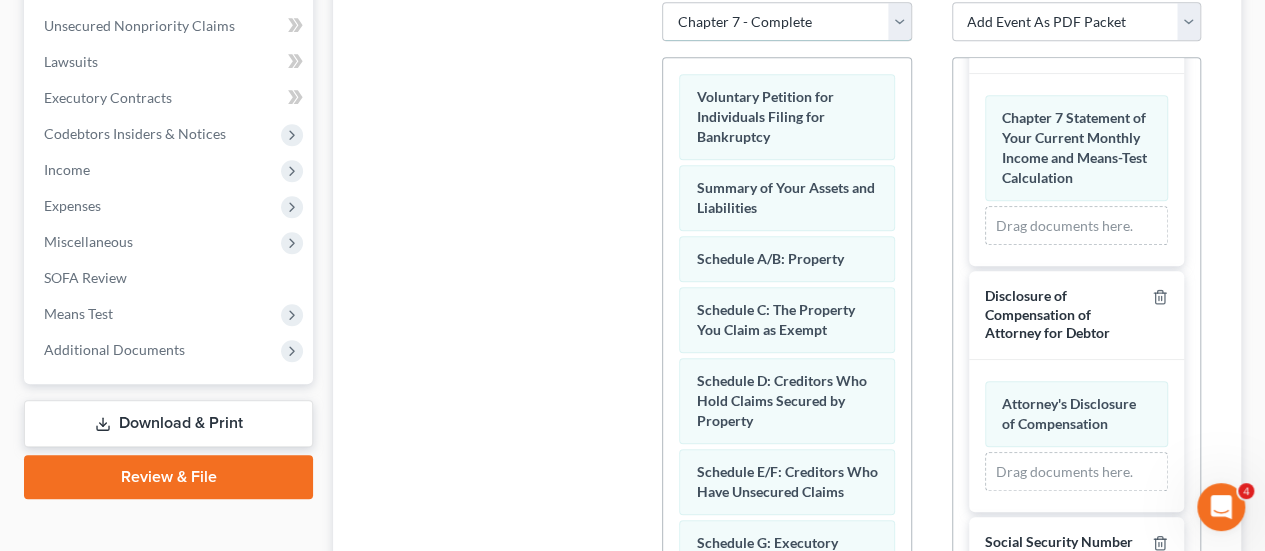 scroll, scrollTop: 538, scrollLeft: 0, axis: vertical 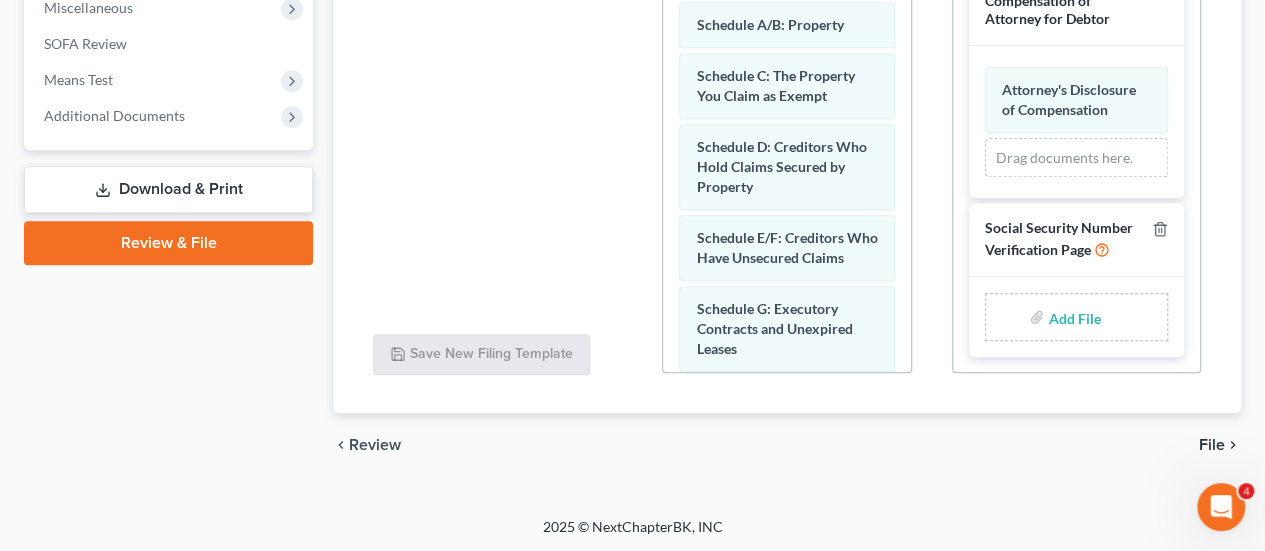 click at bounding box center (1072, 317) 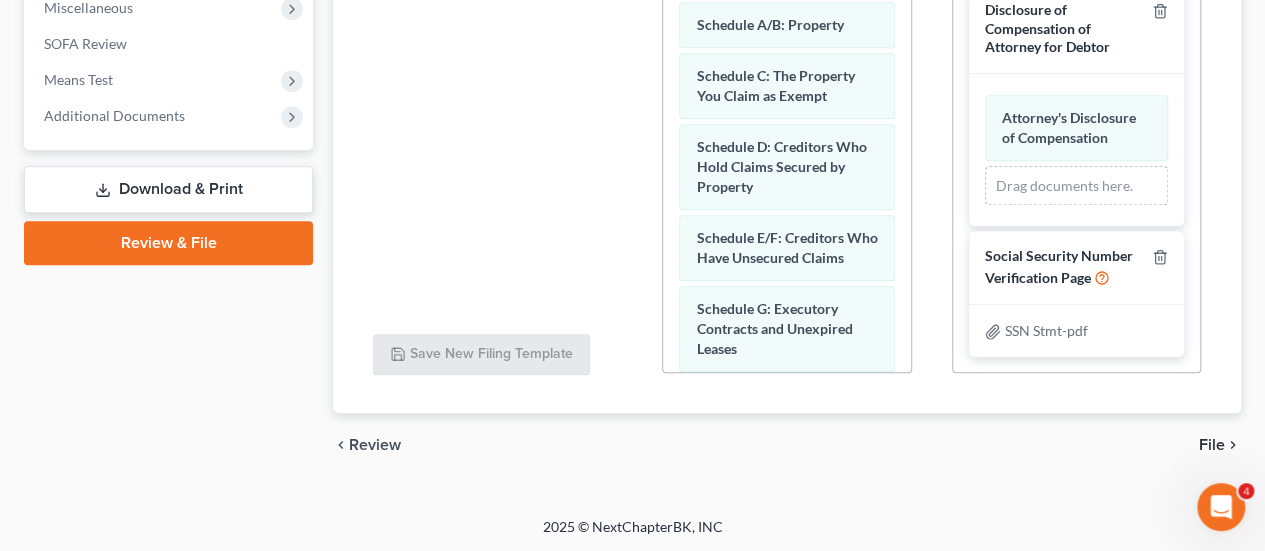 scroll, scrollTop: 510, scrollLeft: 0, axis: vertical 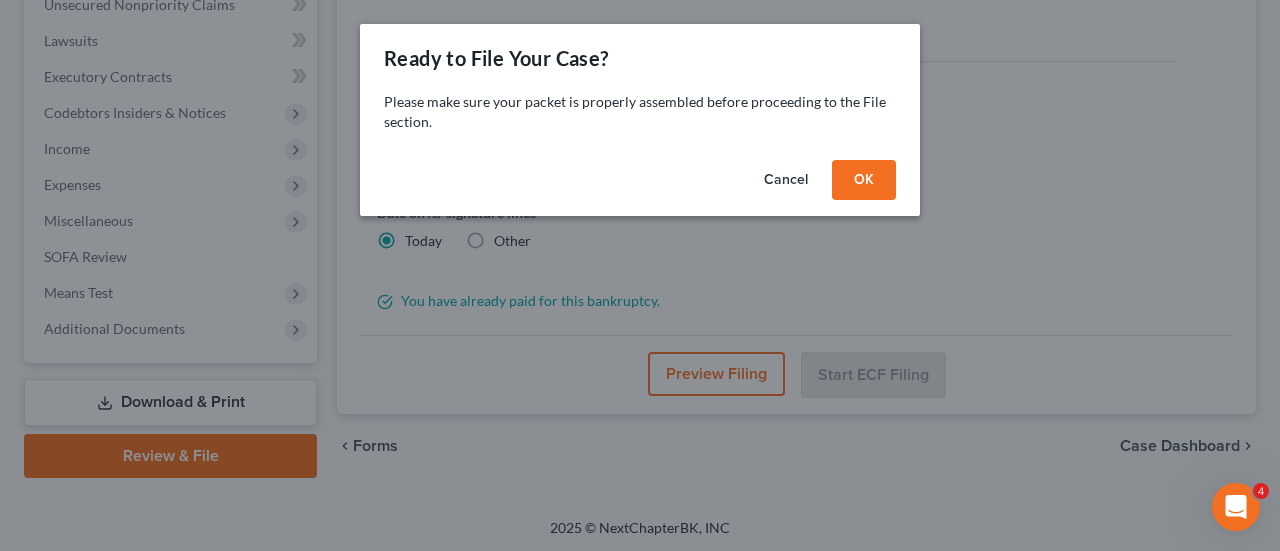 click on "OK" at bounding box center [864, 180] 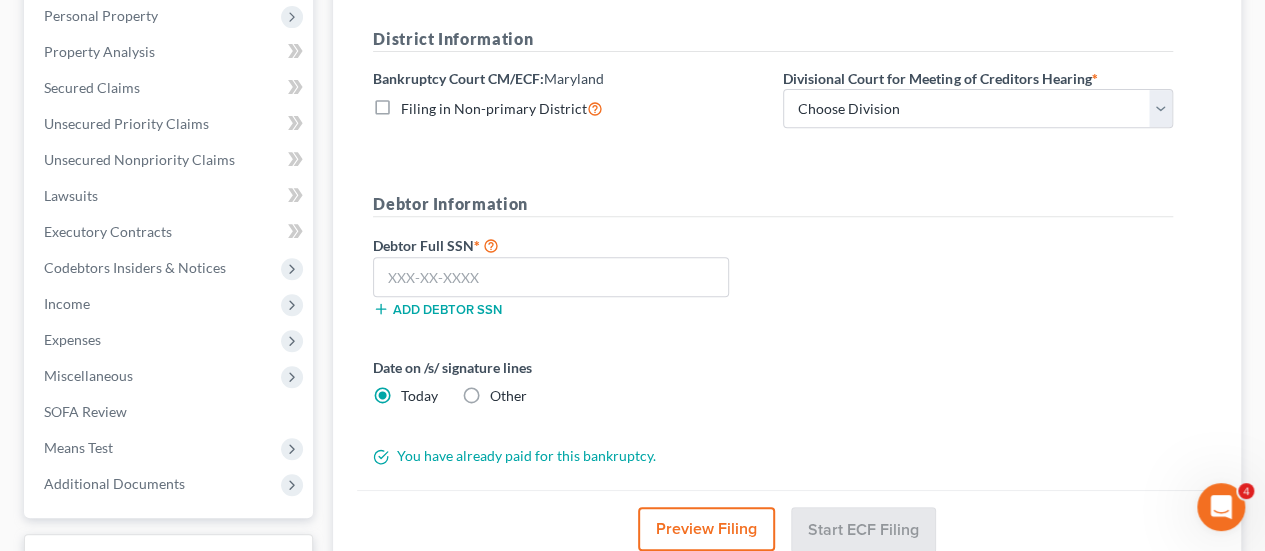 scroll, scrollTop: 349, scrollLeft: 0, axis: vertical 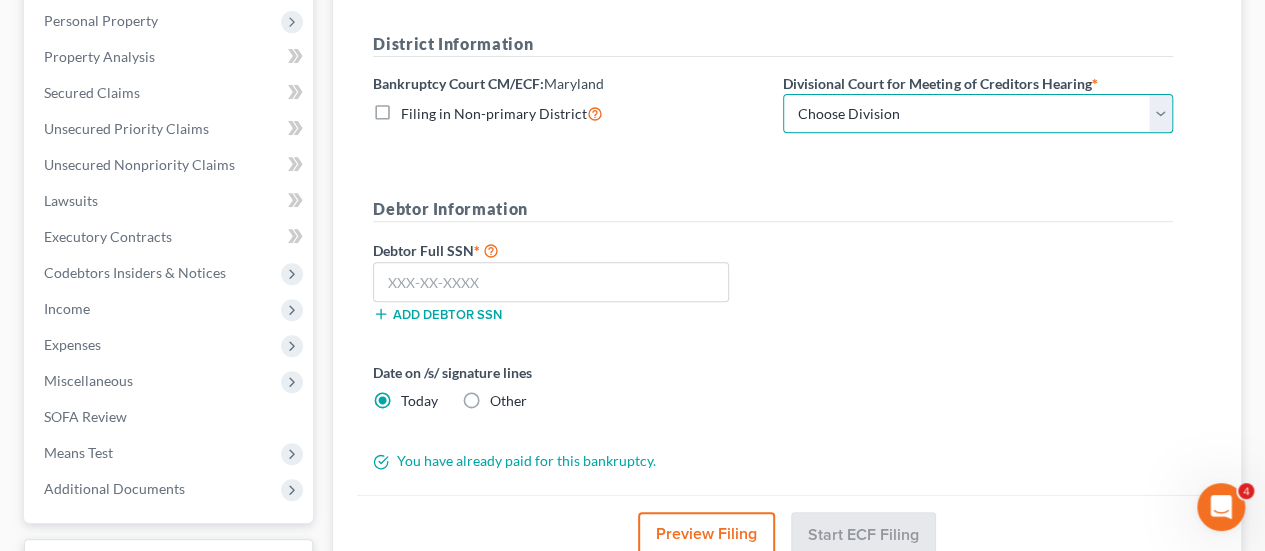 click on "Choose Division Baltimore Greenbelt" at bounding box center (978, 114) 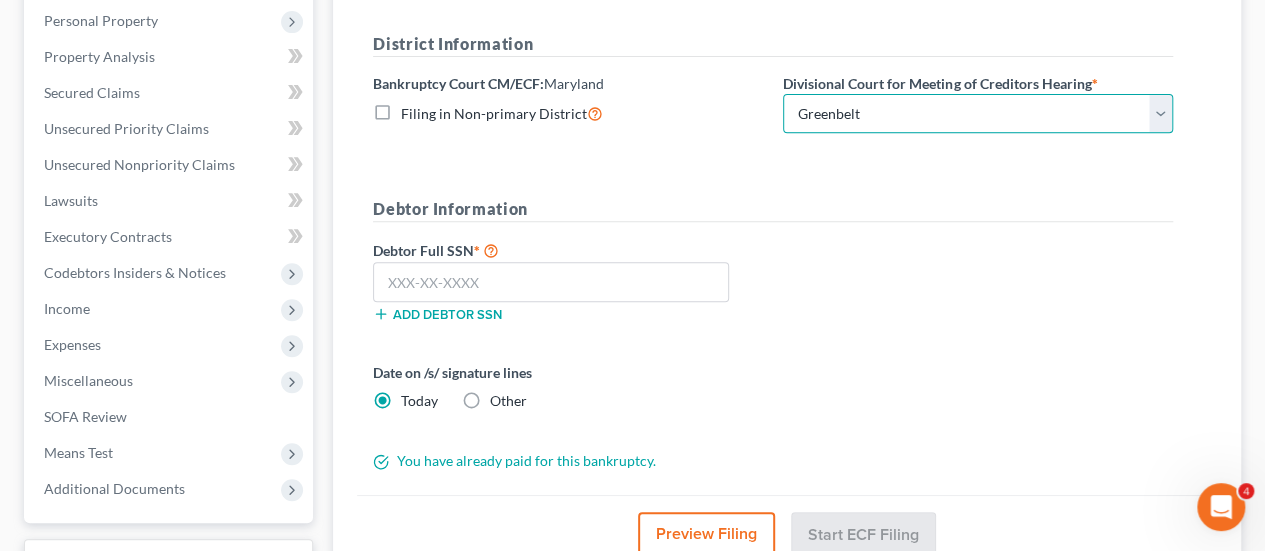 click on "Choose Division Baltimore Greenbelt" at bounding box center [978, 114] 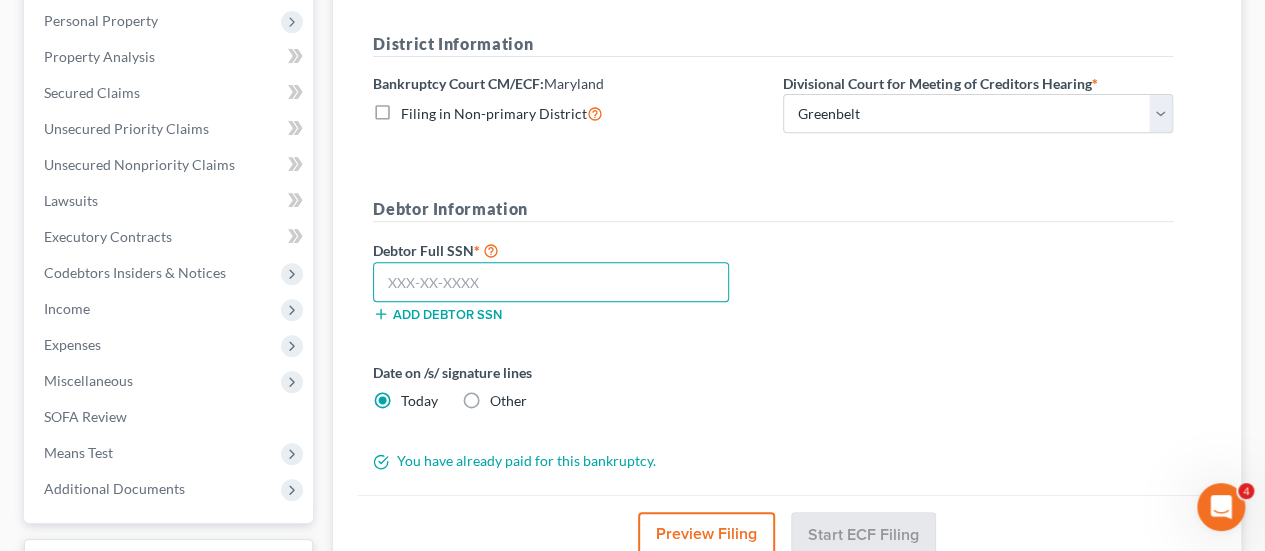 click at bounding box center (551, 282) 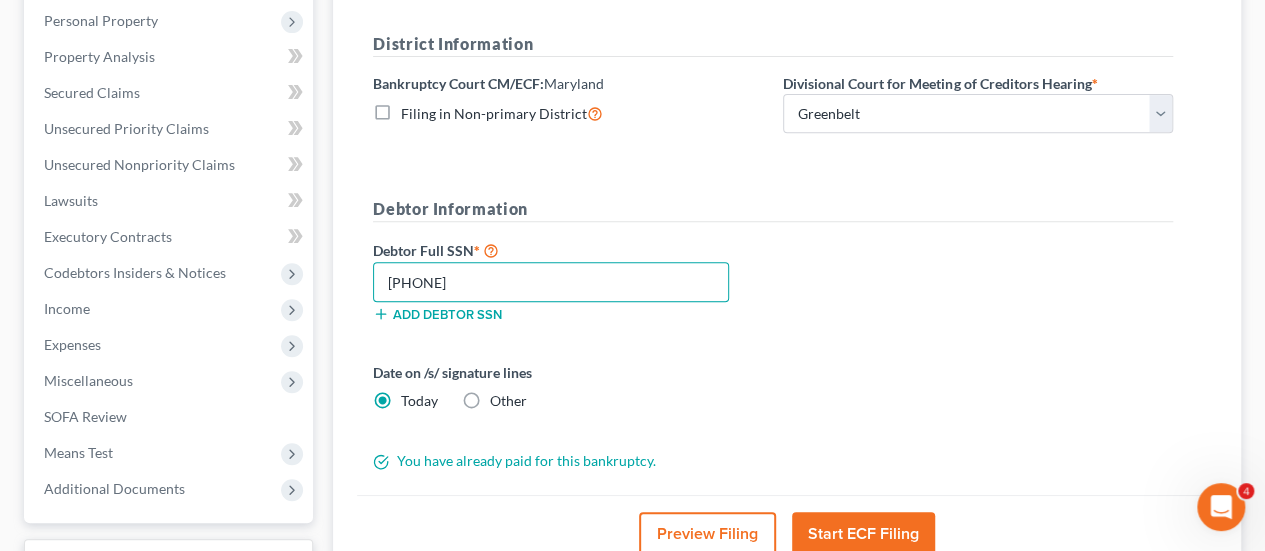 type on "214-72-2974" 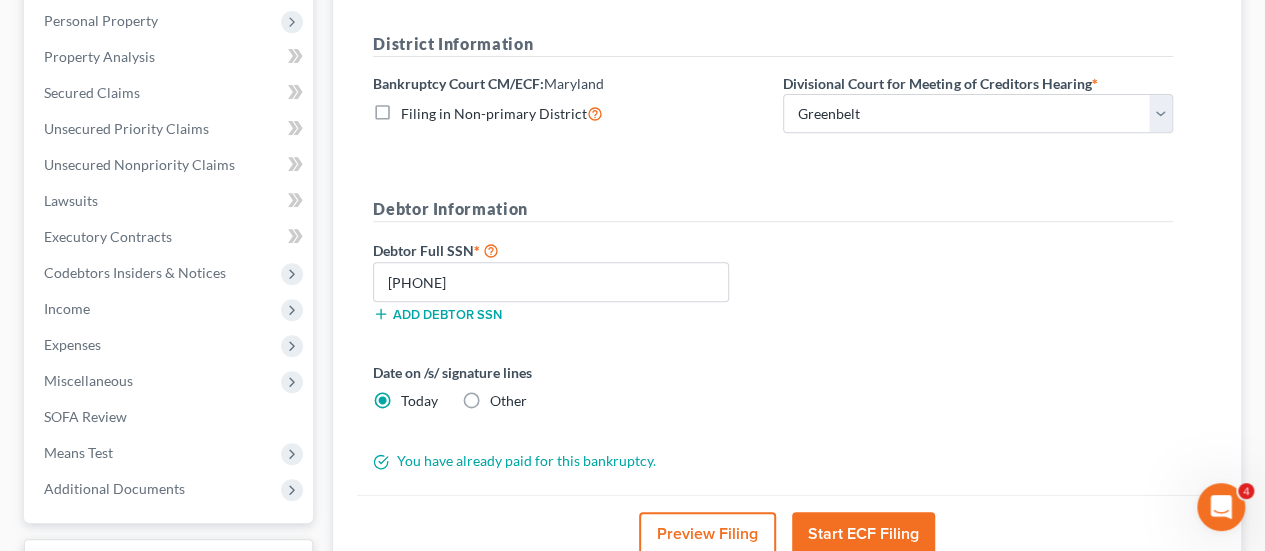 click on "Debtor Full SSN  *   214-72-2974 Add debtor SSN" at bounding box center (773, 288) 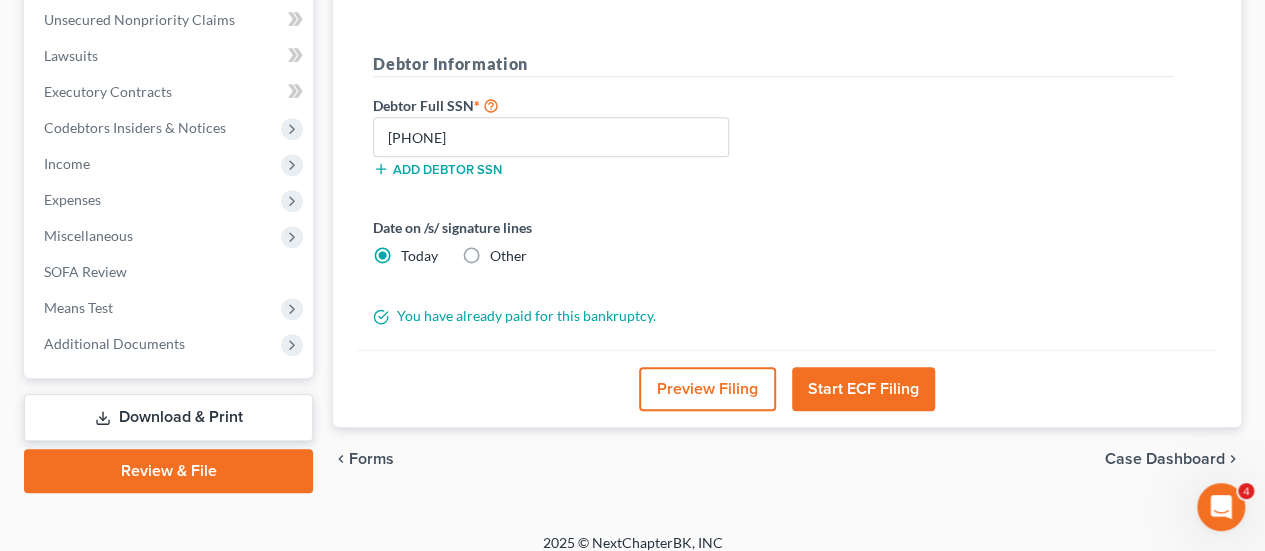 scroll, scrollTop: 497, scrollLeft: 0, axis: vertical 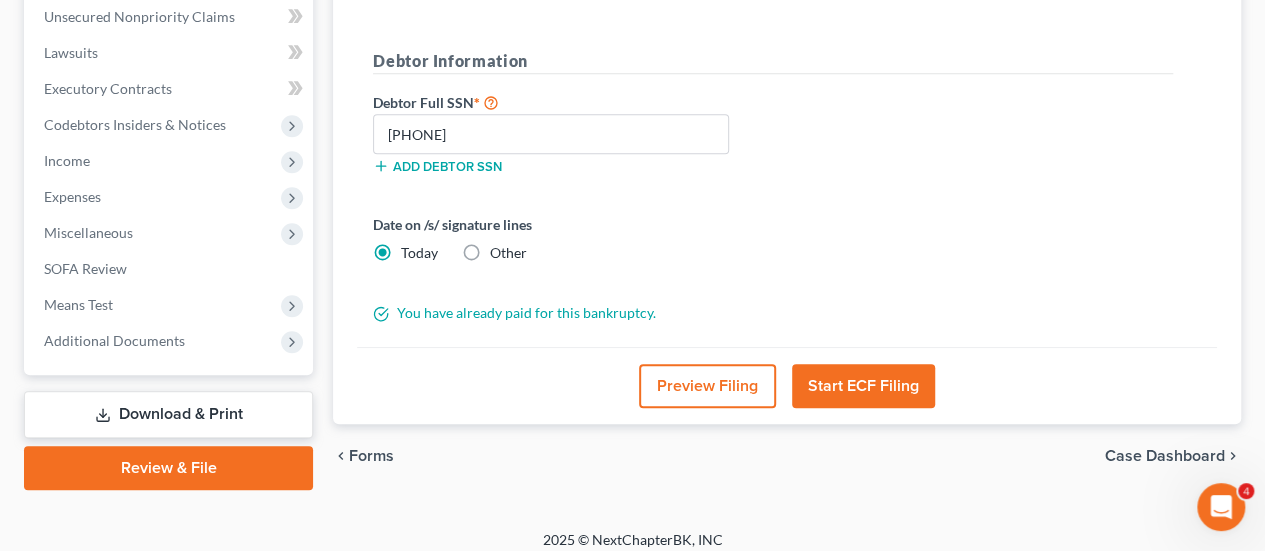click on "Start ECF Filing" at bounding box center [863, 386] 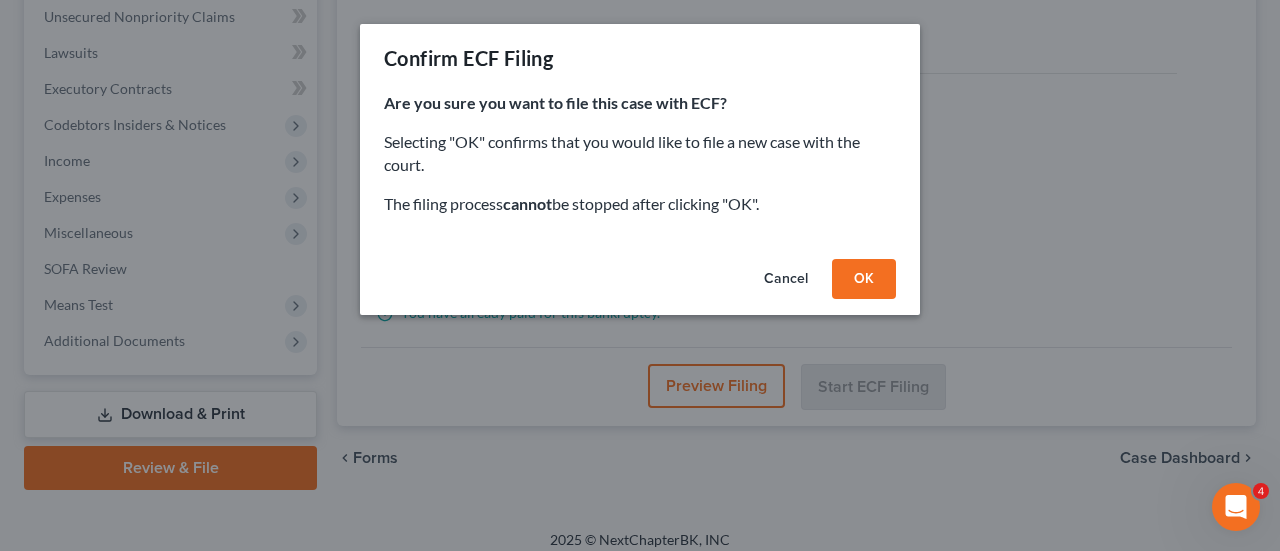 click on "OK" at bounding box center (864, 279) 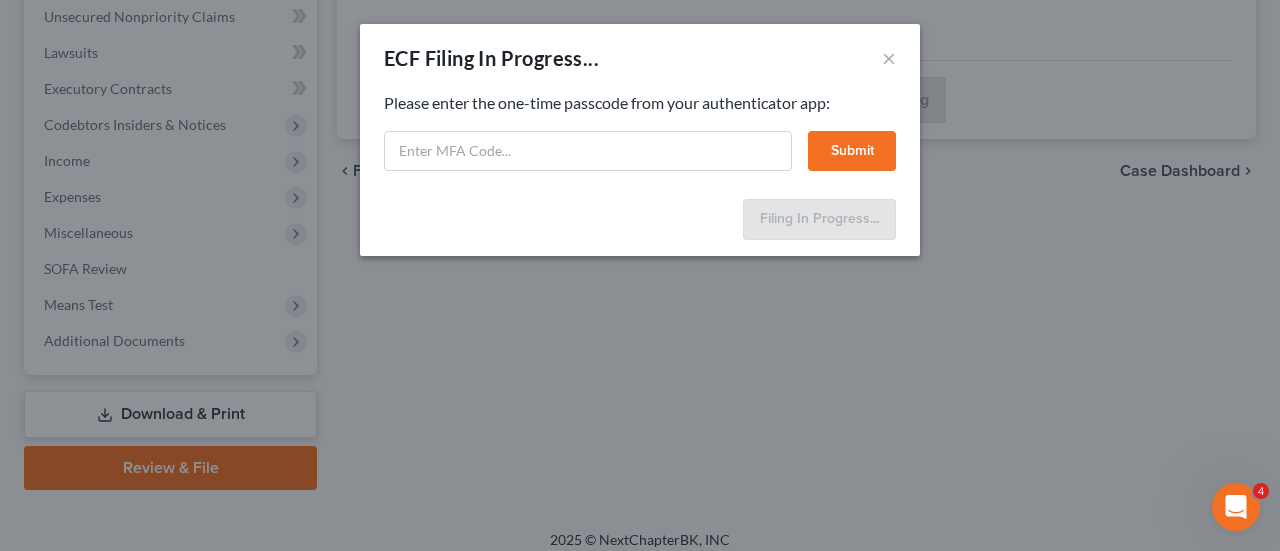 select on "1" 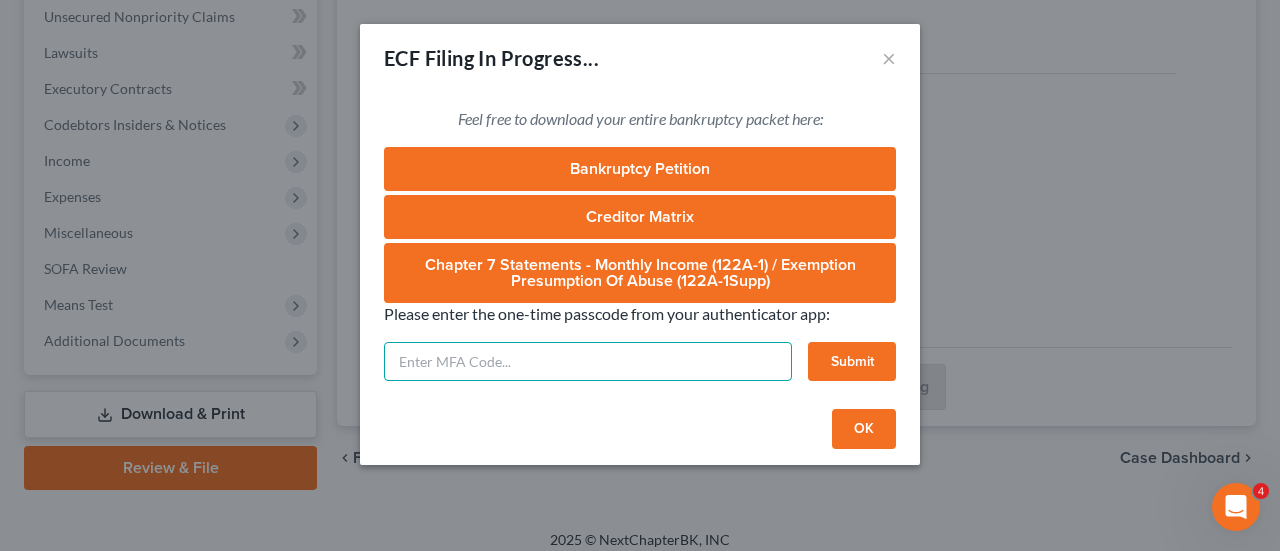 click at bounding box center [588, 362] 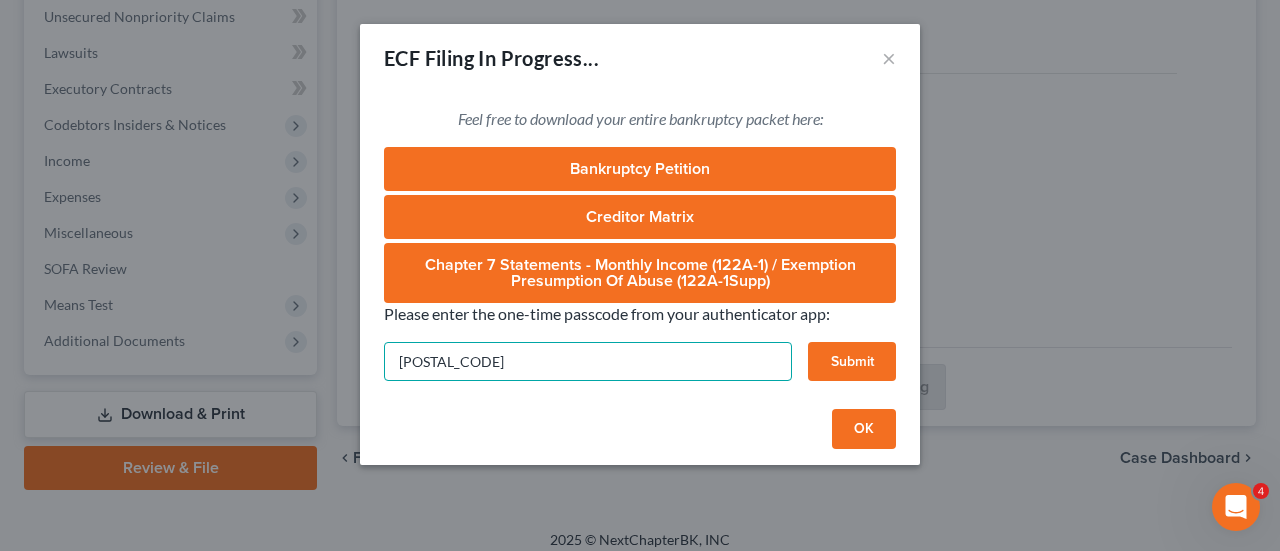 type on "983151" 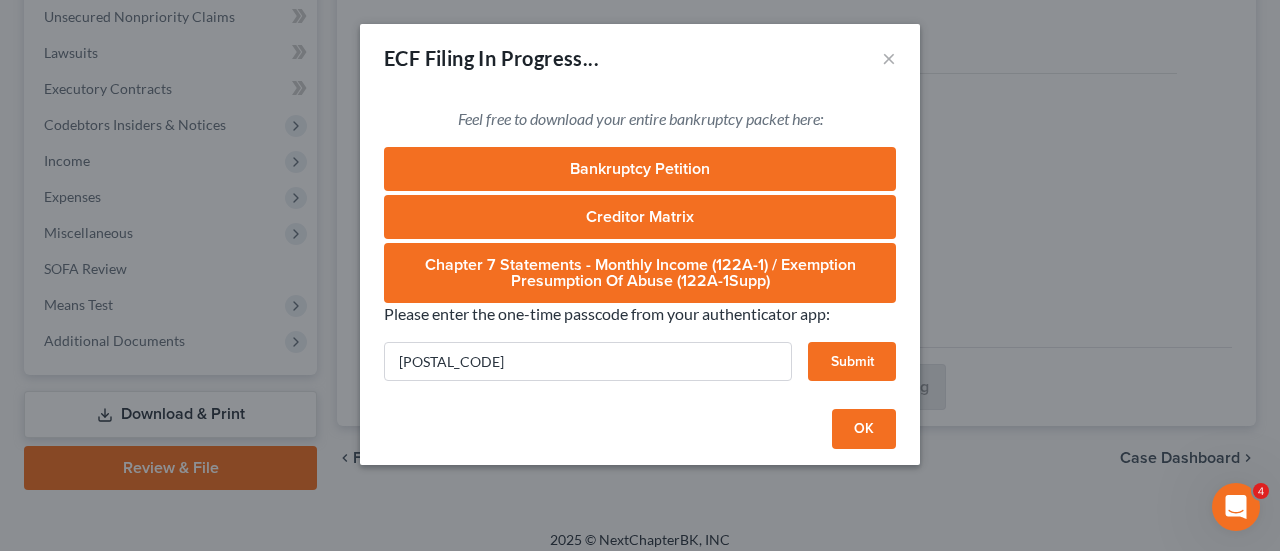 click on "Submit" at bounding box center (852, 362) 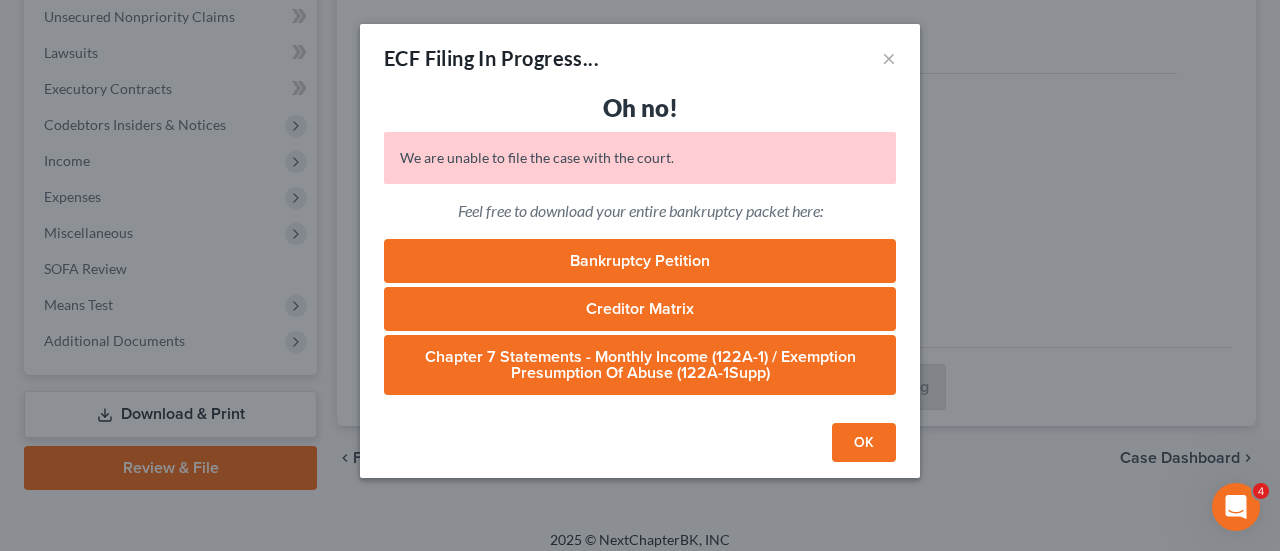 click on "OK" at bounding box center [864, 443] 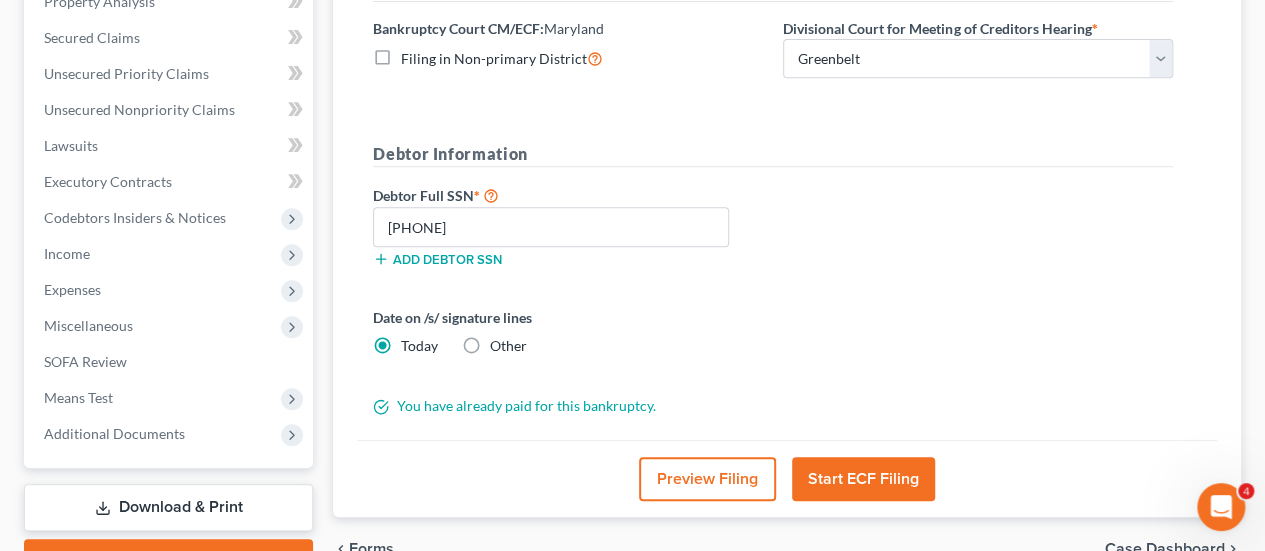scroll, scrollTop: 445, scrollLeft: 0, axis: vertical 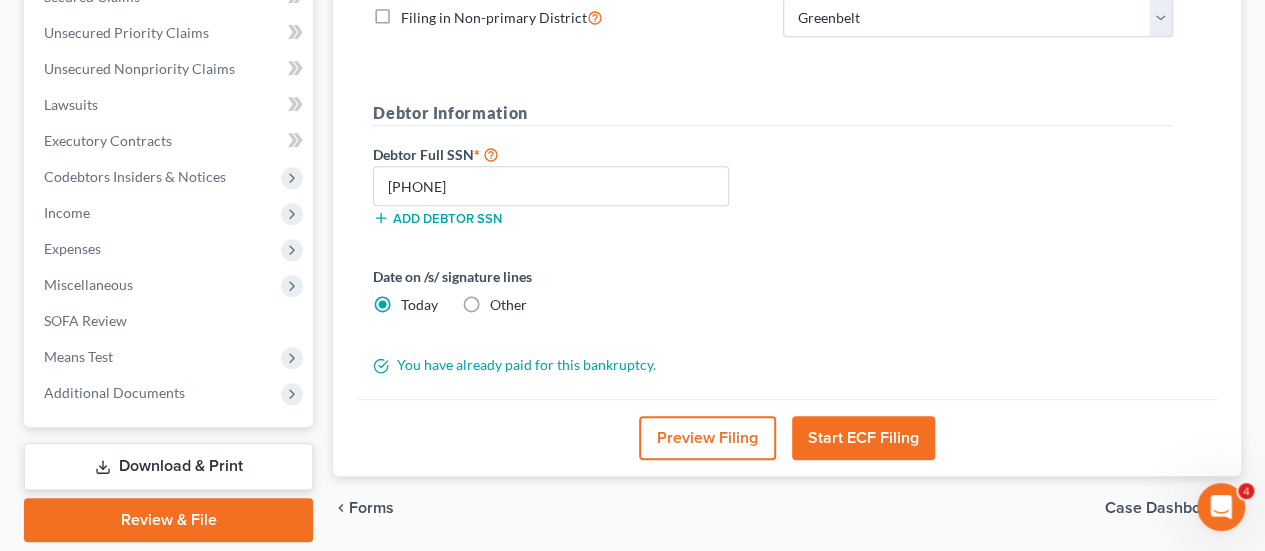 click on "Preview Filing Start ECF Filing" at bounding box center [787, 437] 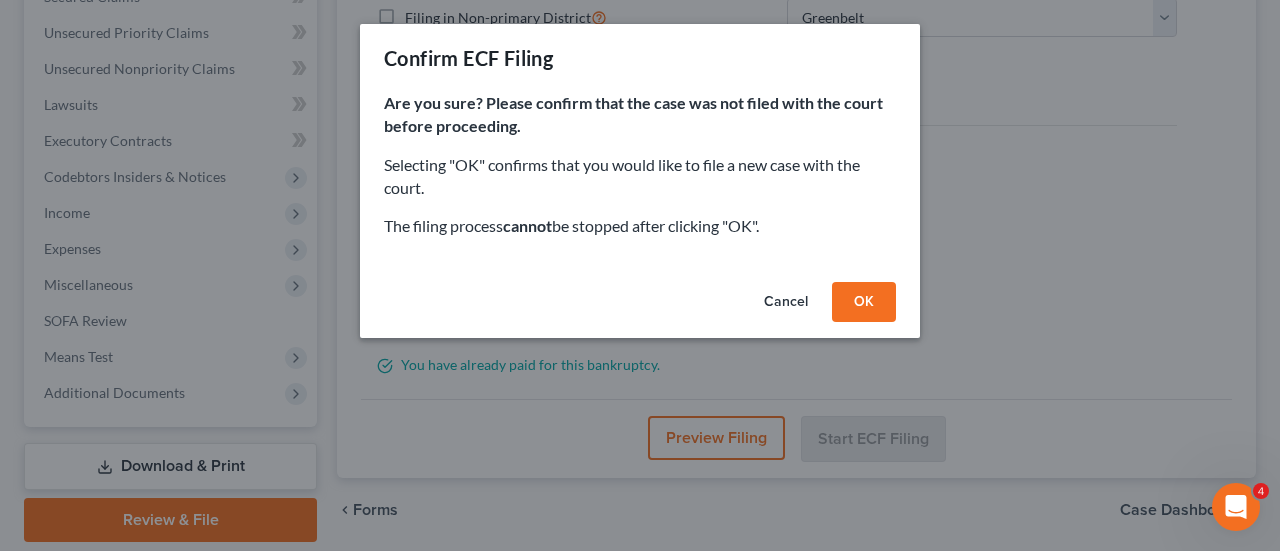 click on "OK" at bounding box center (864, 302) 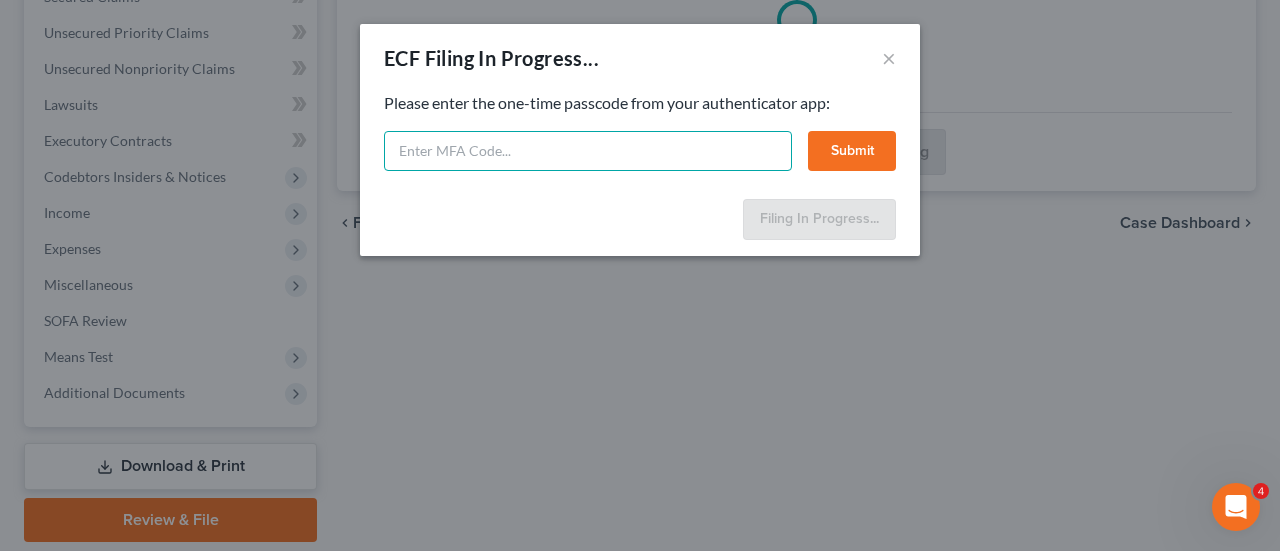 click at bounding box center (588, 151) 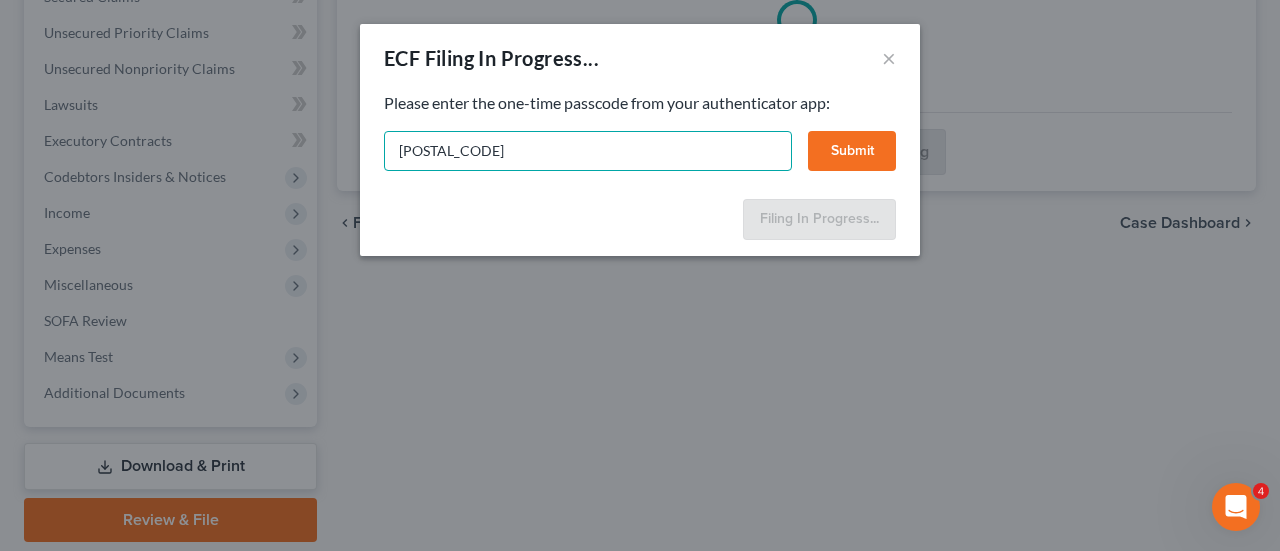 click on "267109" at bounding box center (588, 151) 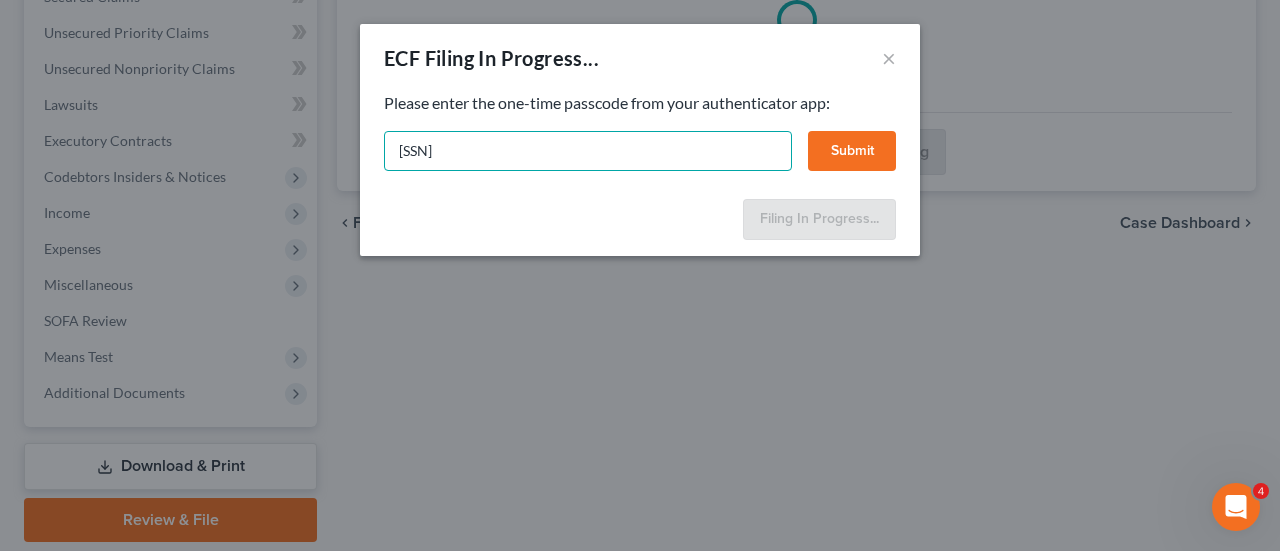 type on "257109" 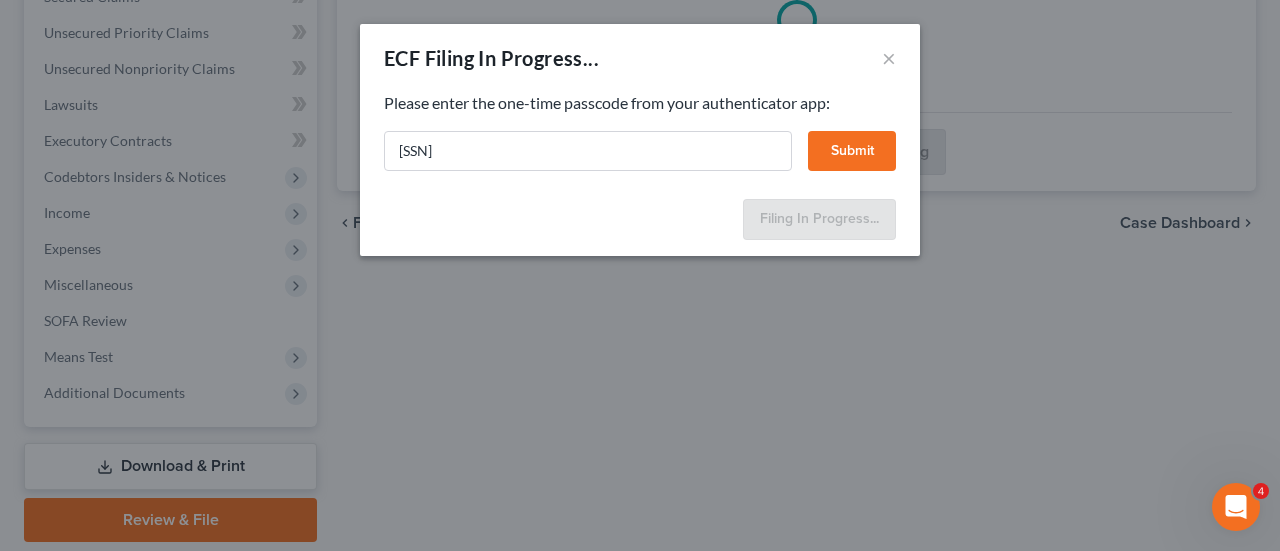 click on "Submit" at bounding box center (852, 151) 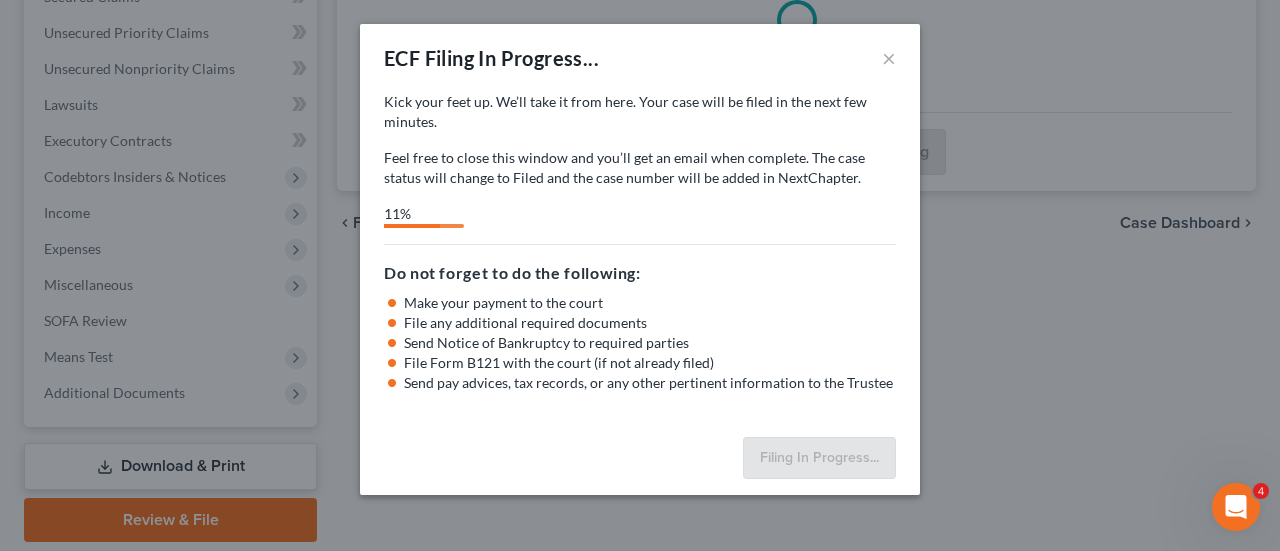 select on "1" 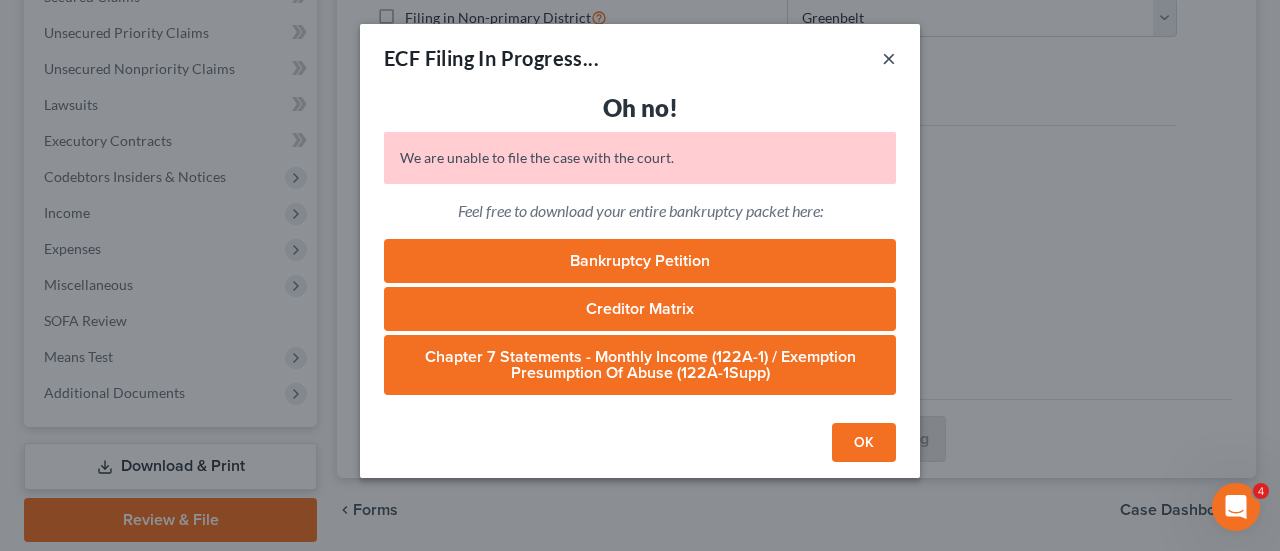 click on "×" at bounding box center [889, 58] 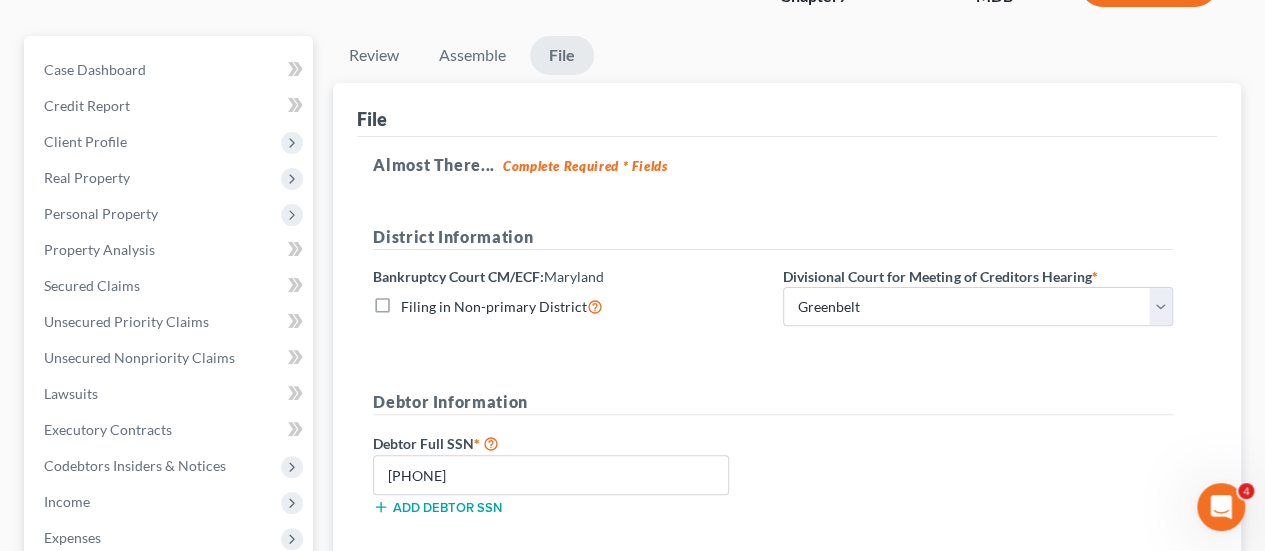 scroll, scrollTop: 0, scrollLeft: 0, axis: both 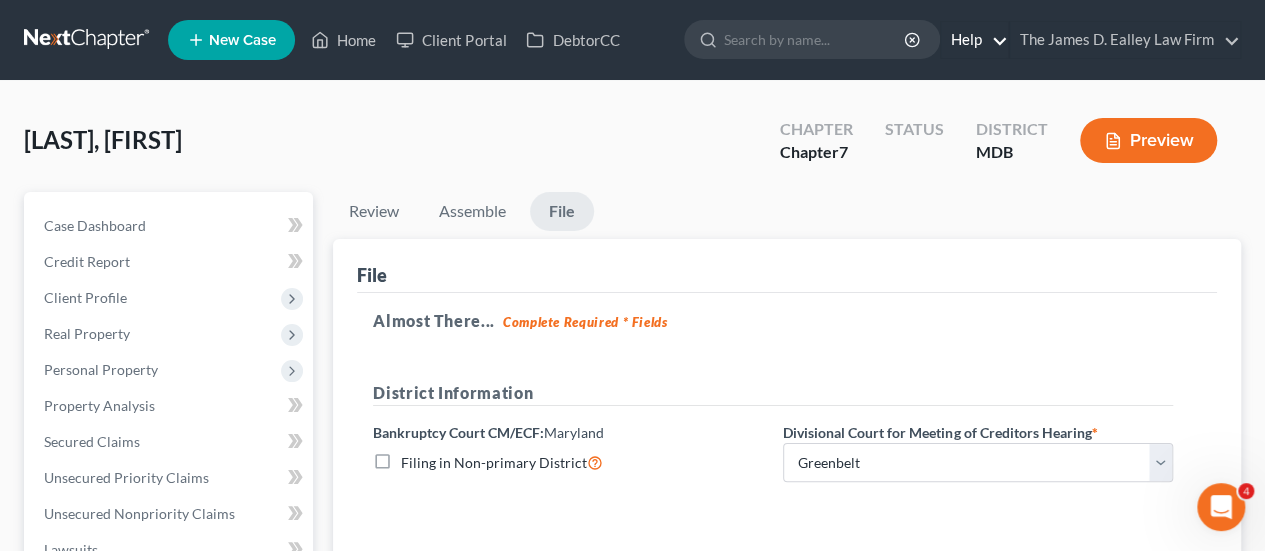 click on "Help" at bounding box center [974, 40] 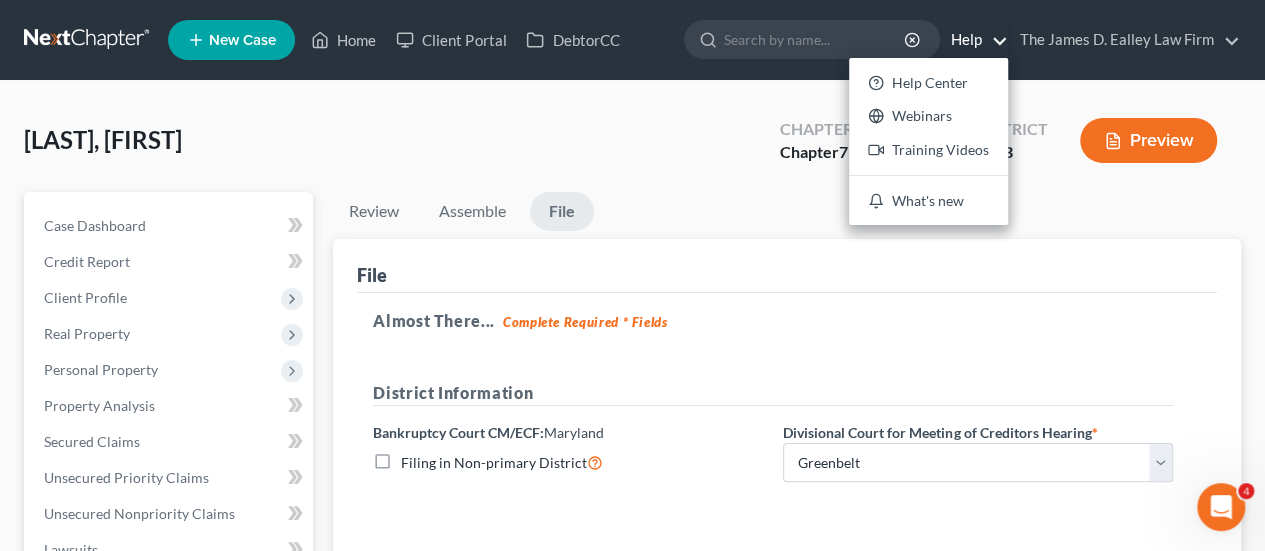 click on "File" at bounding box center [787, 266] 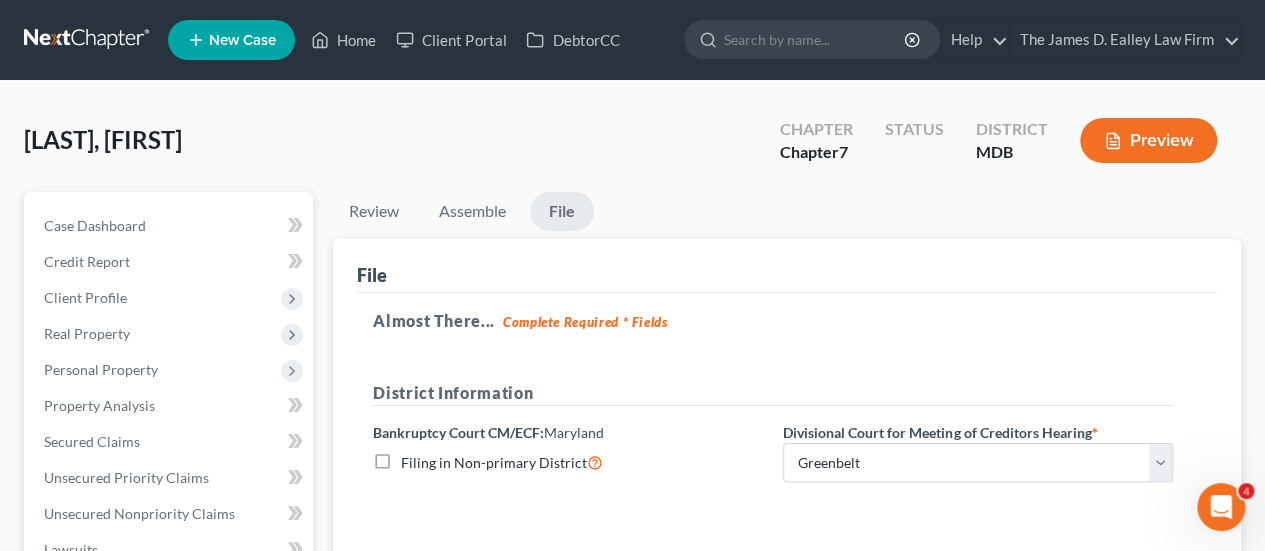 click 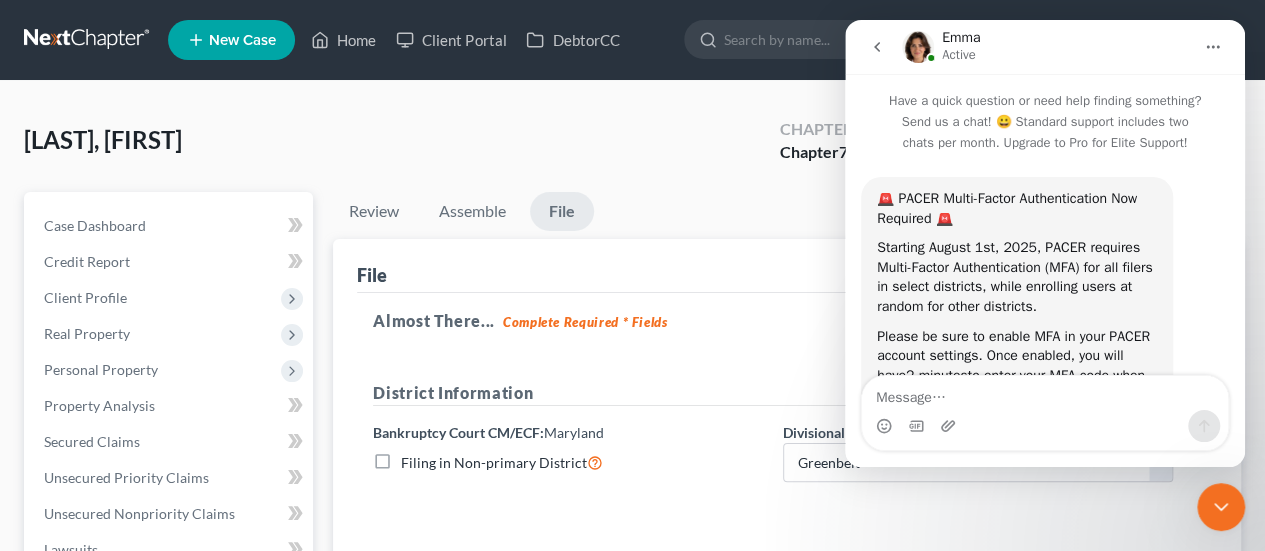 scroll, scrollTop: 210, scrollLeft: 0, axis: vertical 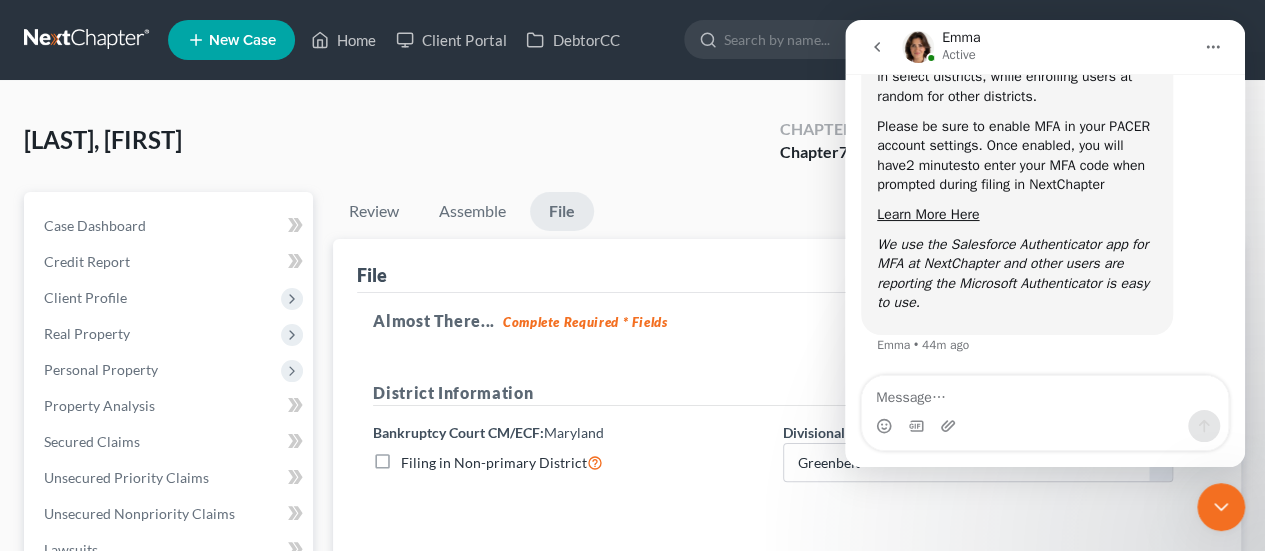 click 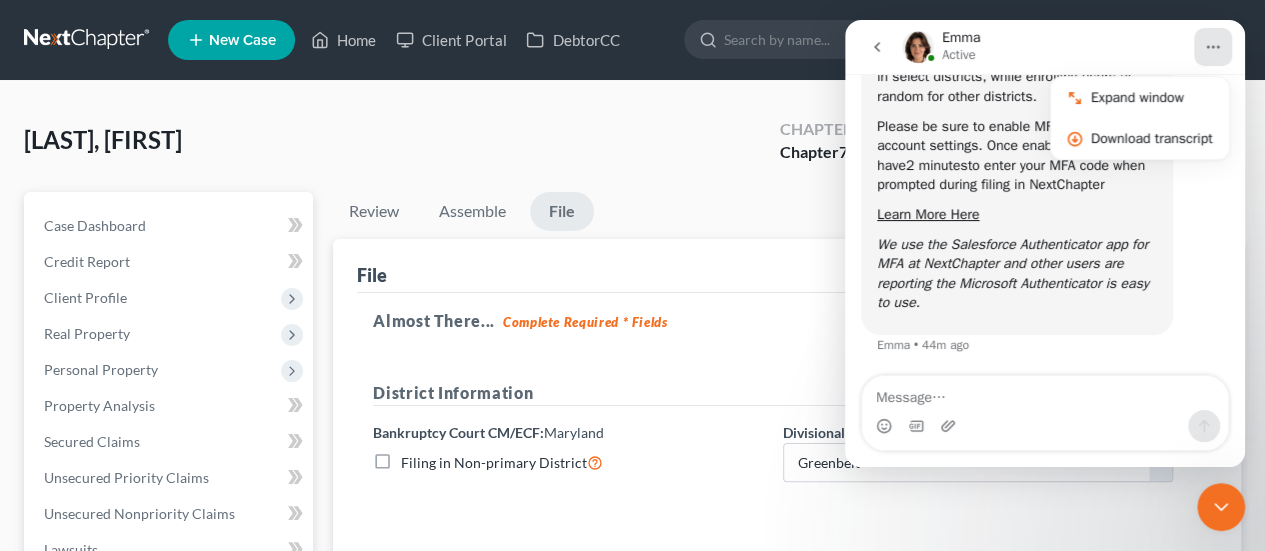 click 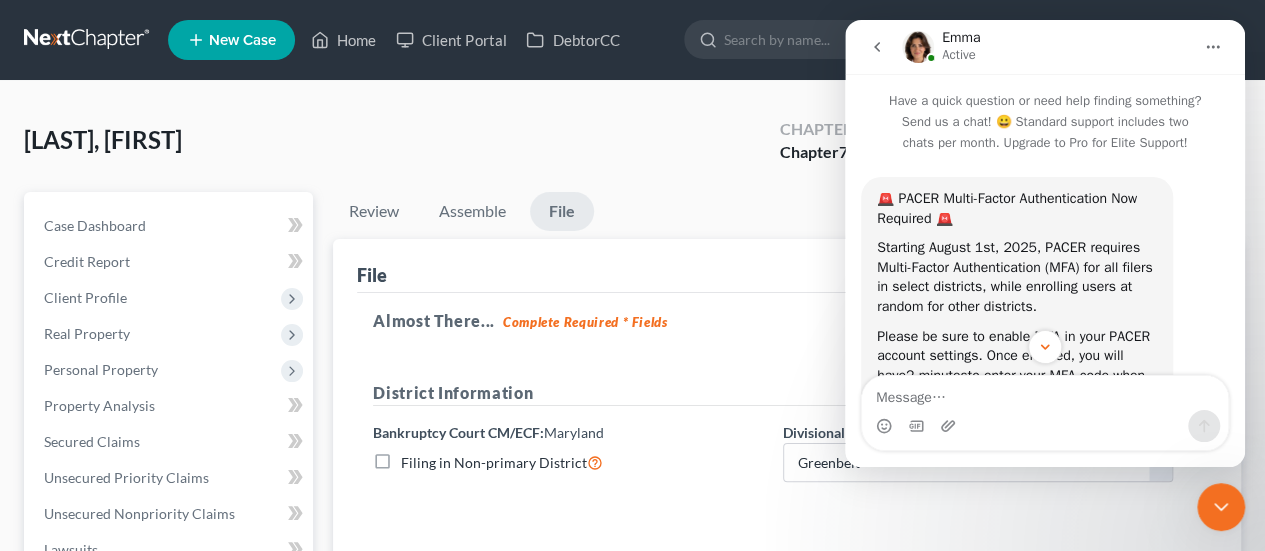 scroll, scrollTop: 210, scrollLeft: 0, axis: vertical 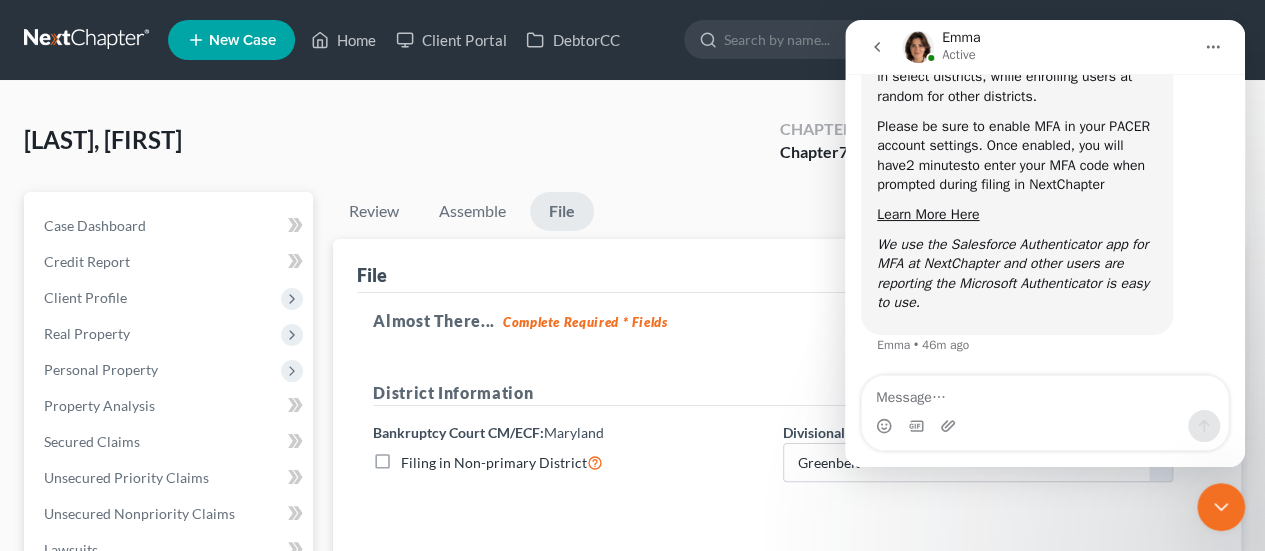 type 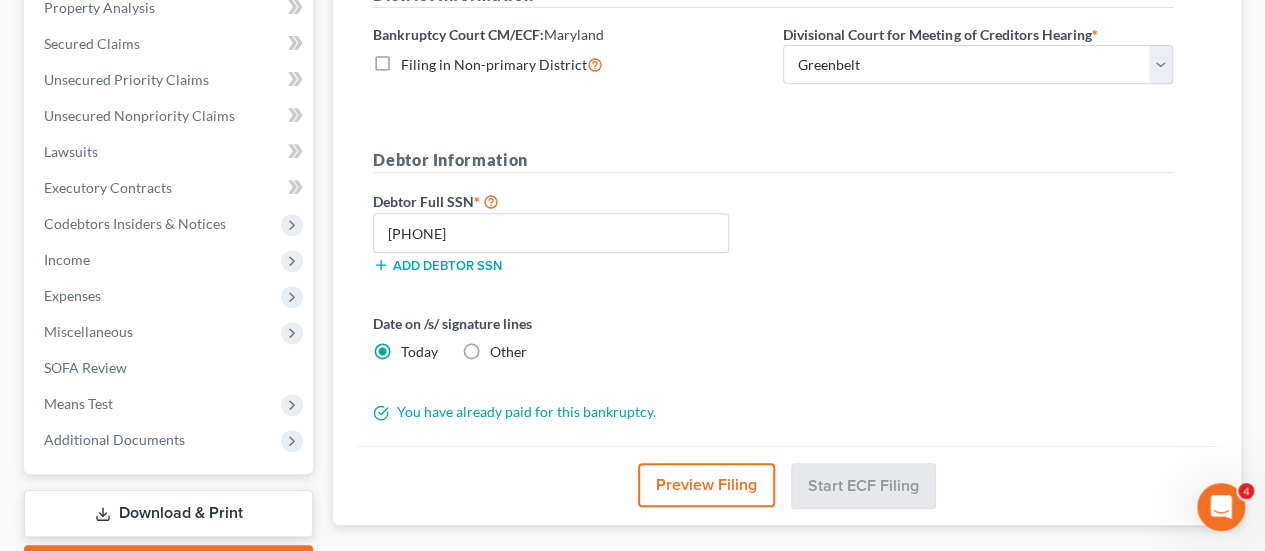 scroll, scrollTop: 399, scrollLeft: 0, axis: vertical 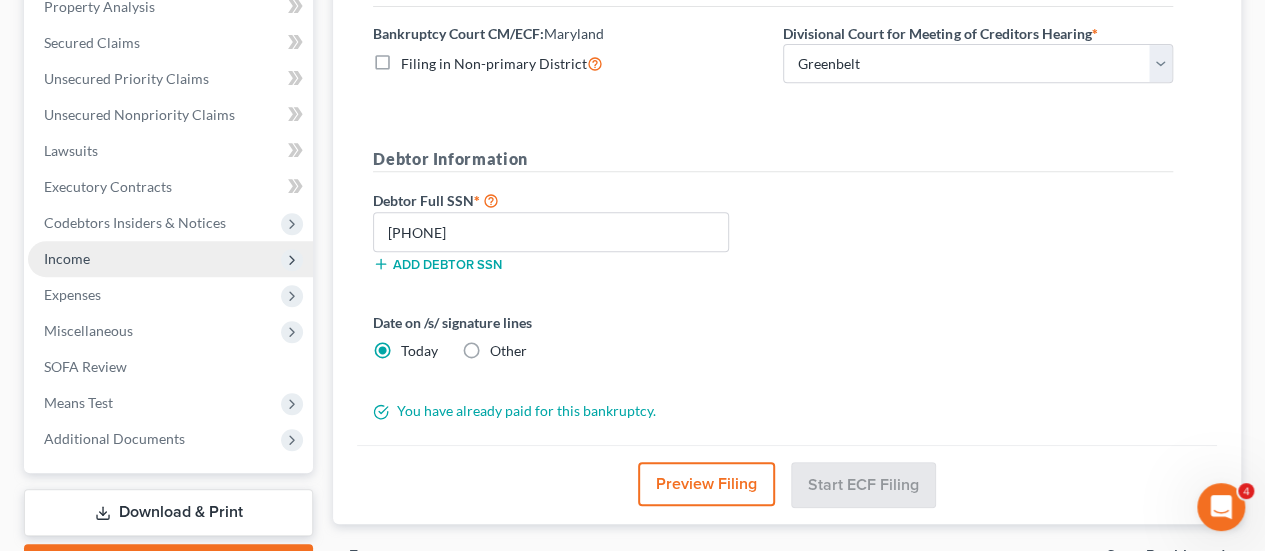 click on "Income" at bounding box center [67, 258] 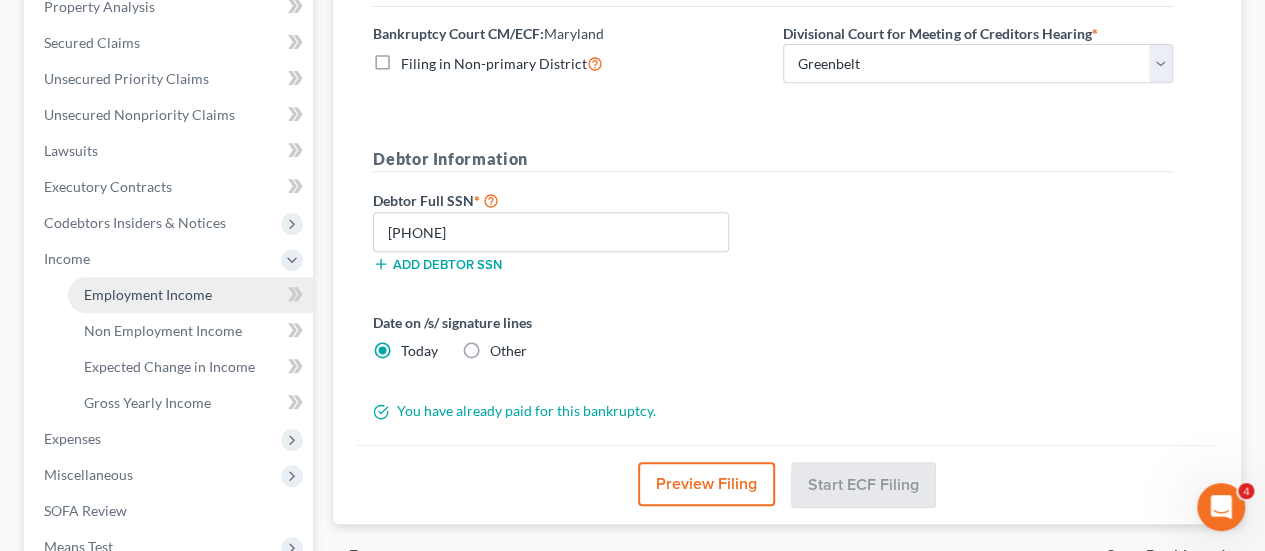 click on "Employment Income" at bounding box center (148, 294) 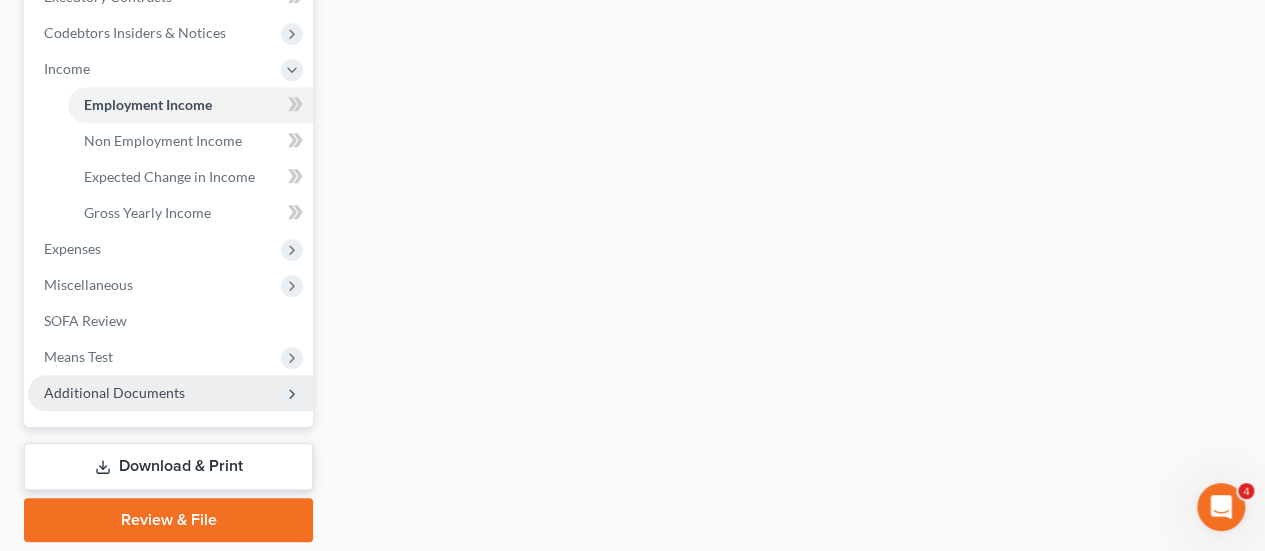 scroll, scrollTop: 590, scrollLeft: 0, axis: vertical 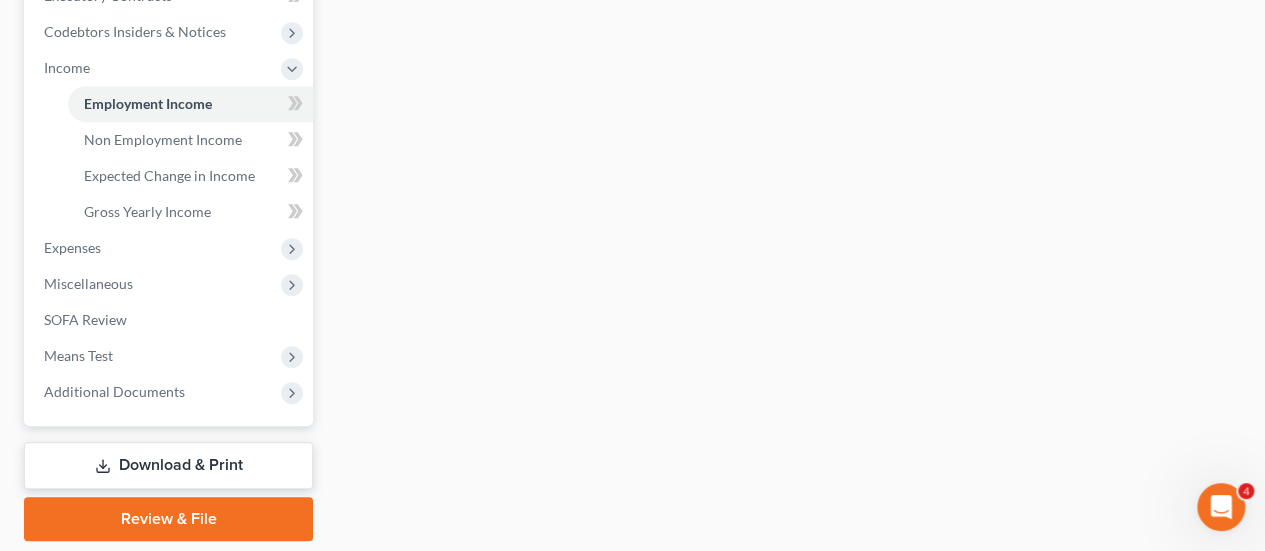 click on "Review & File" at bounding box center [168, 519] 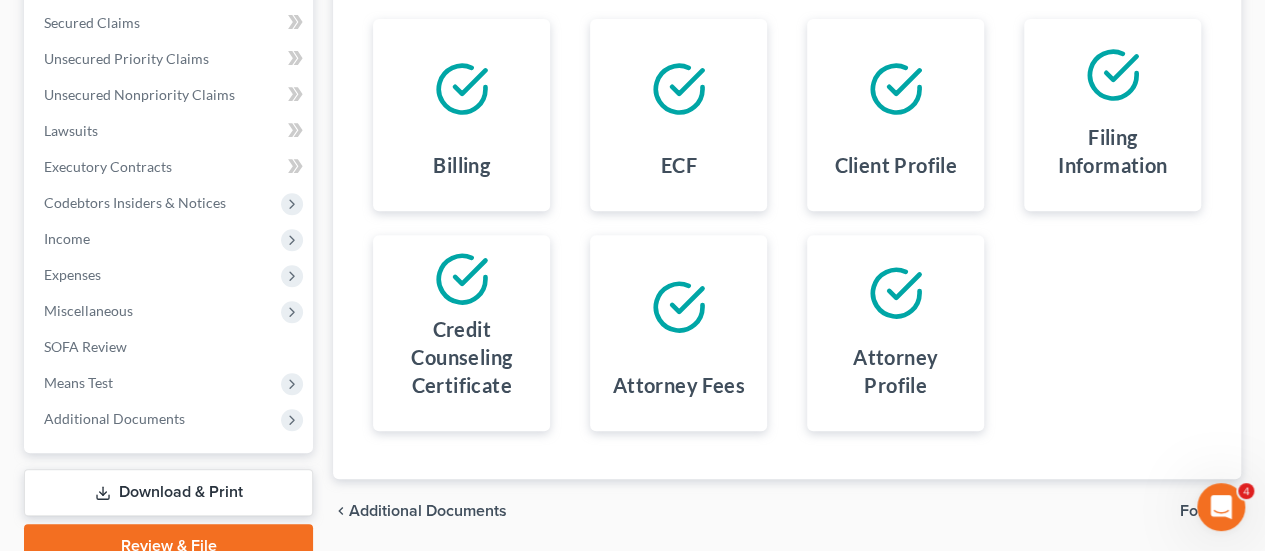 scroll, scrollTop: 420, scrollLeft: 0, axis: vertical 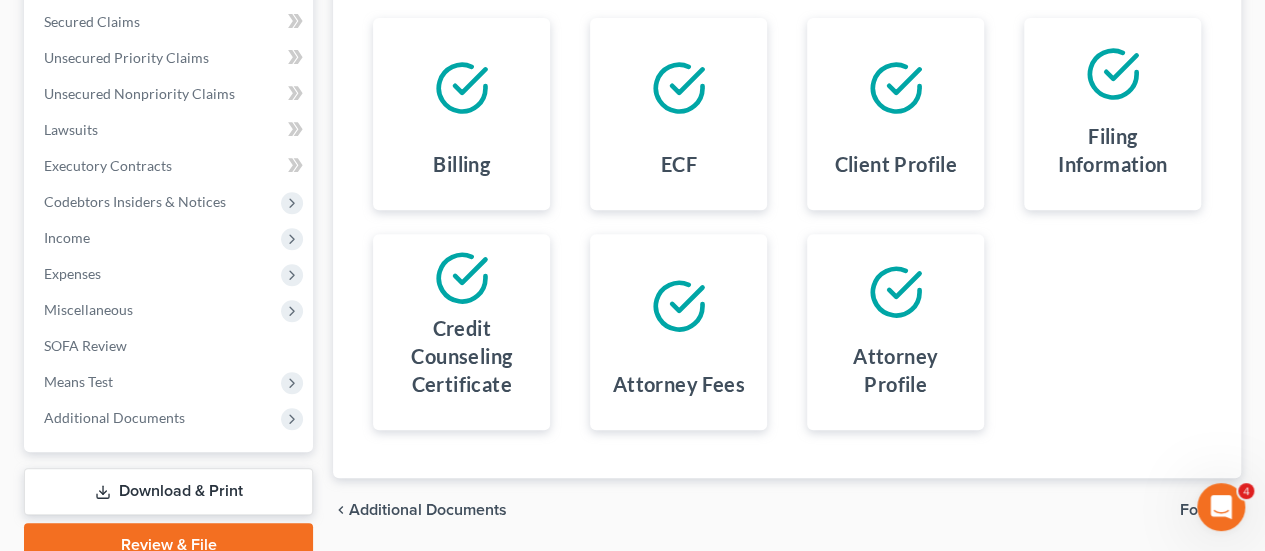 click on "Forms" at bounding box center [1202, 510] 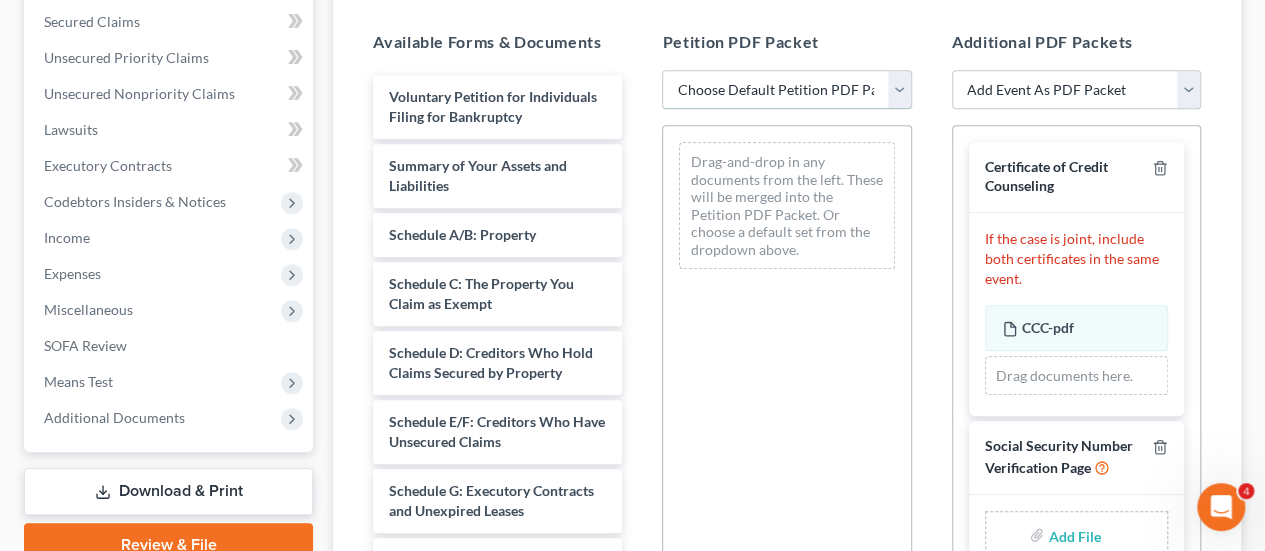 click on "Choose Default Petition PDF Packet Emergency Filing (Voluntary Petition and Creditor List Only) Chapter 7 - Complete Chapter 7 Template" at bounding box center (786, 90) 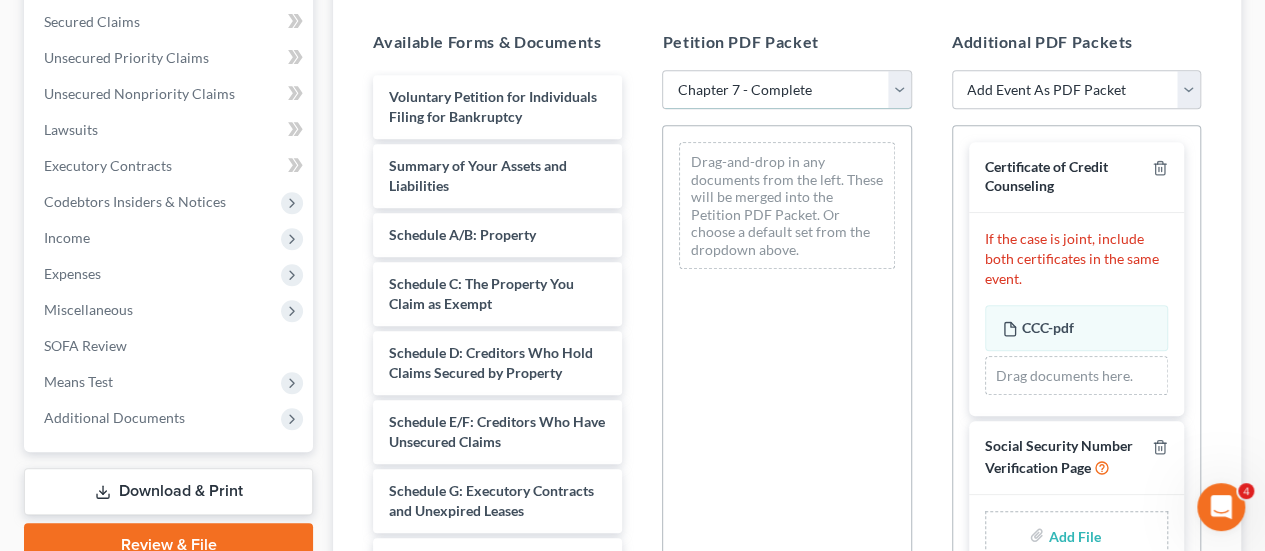 click on "Choose Default Petition PDF Packet Emergency Filing (Voluntary Petition and Creditor List Only) Chapter 7 - Complete Chapter 7 Template" at bounding box center [786, 90] 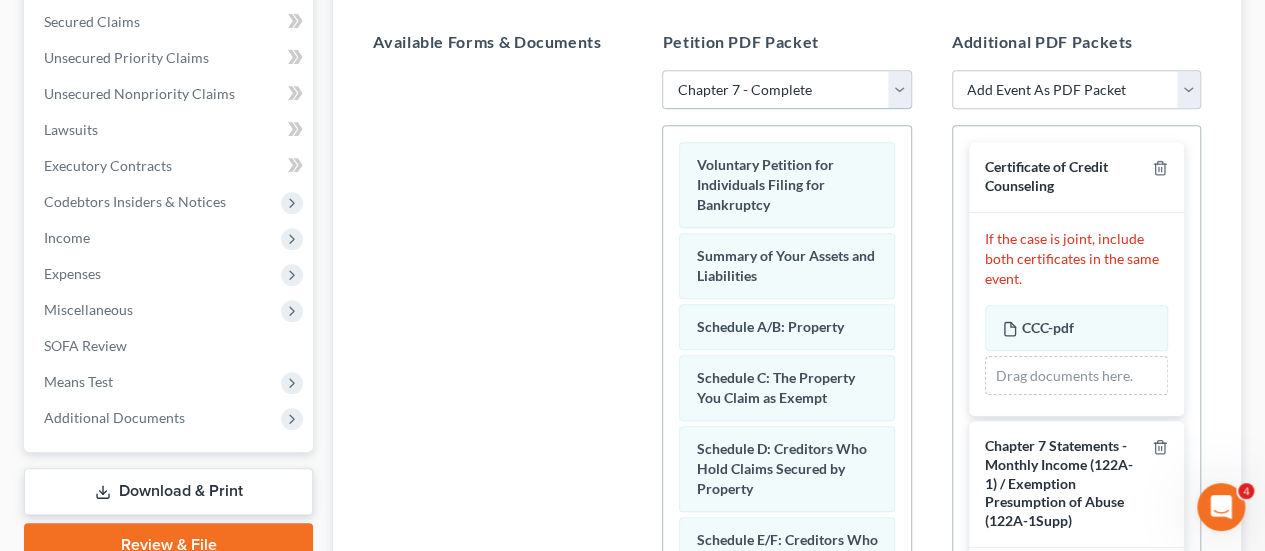 scroll, scrollTop: 722, scrollLeft: 0, axis: vertical 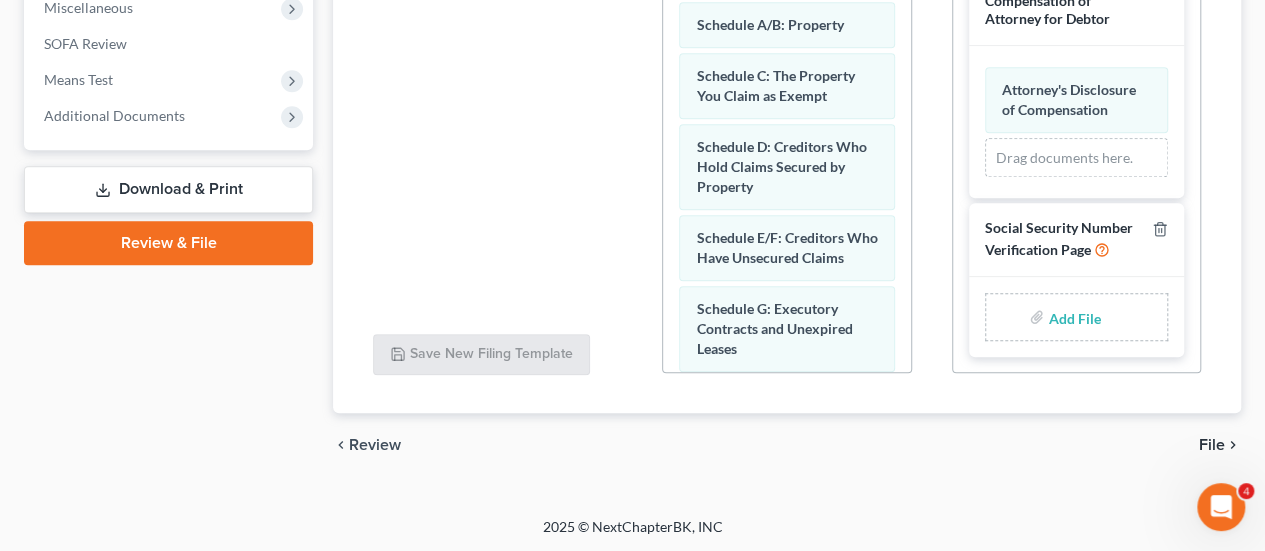 click at bounding box center [1072, 317] 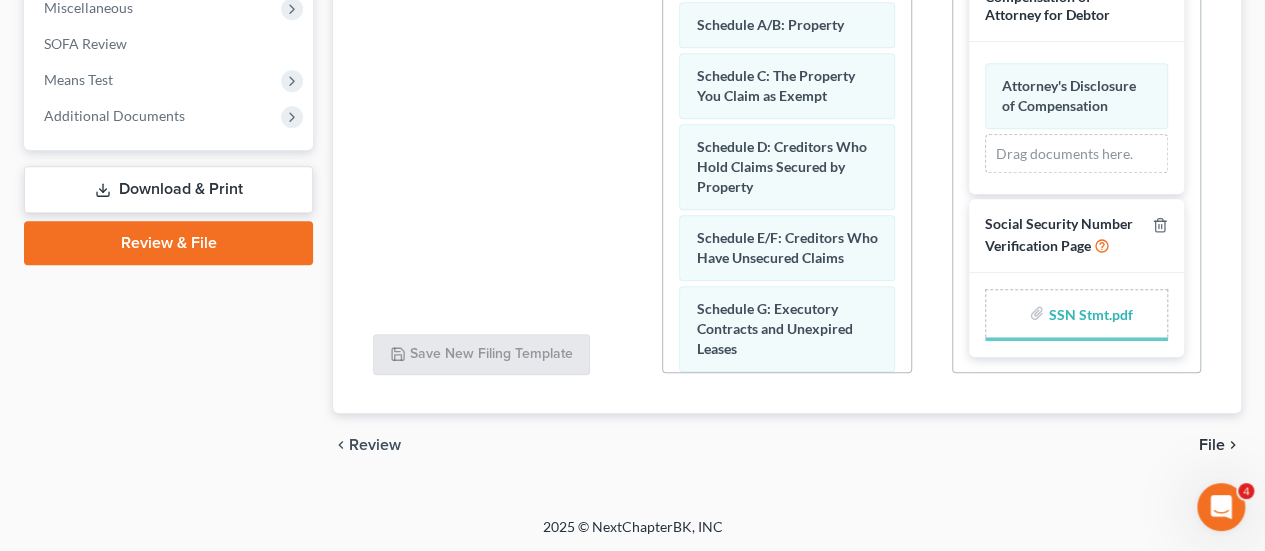 scroll, scrollTop: 510, scrollLeft: 0, axis: vertical 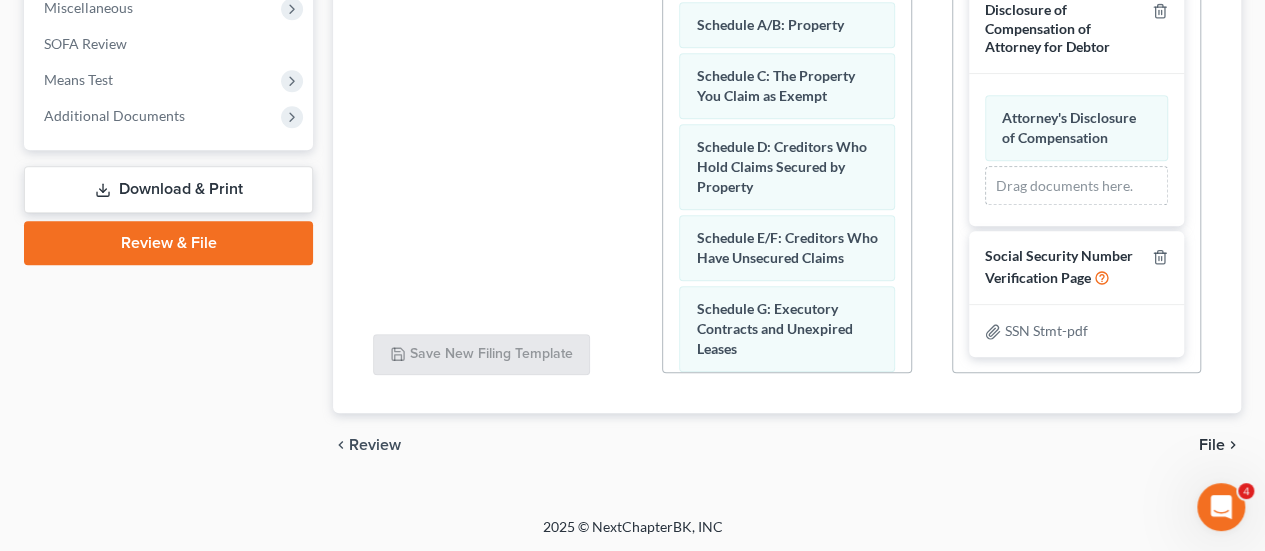 click on "File" at bounding box center (1212, 445) 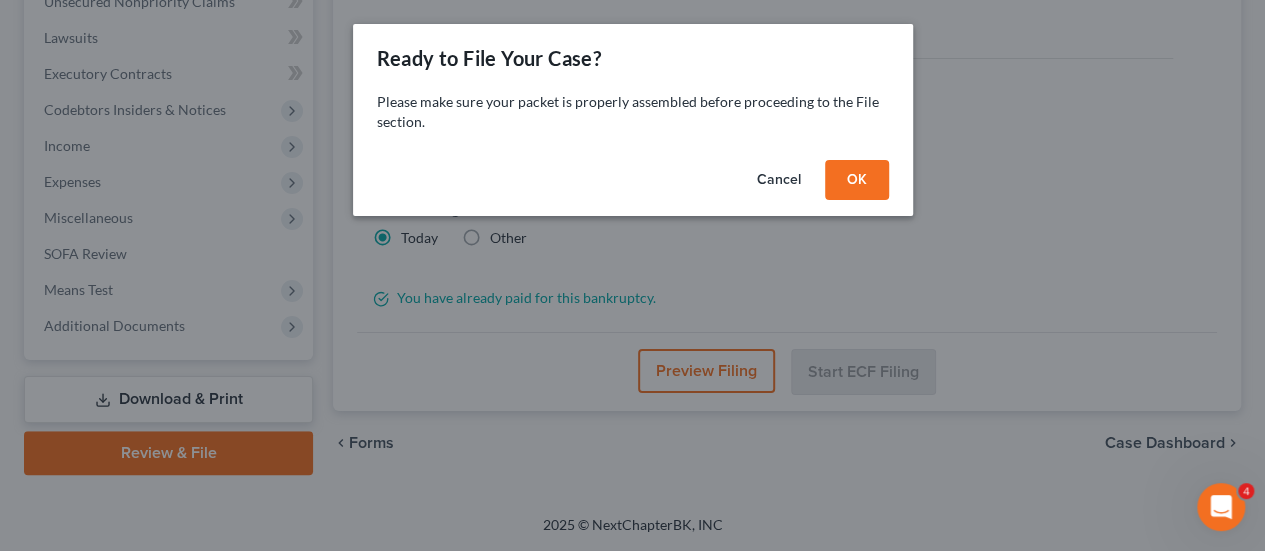 scroll, scrollTop: 509, scrollLeft: 0, axis: vertical 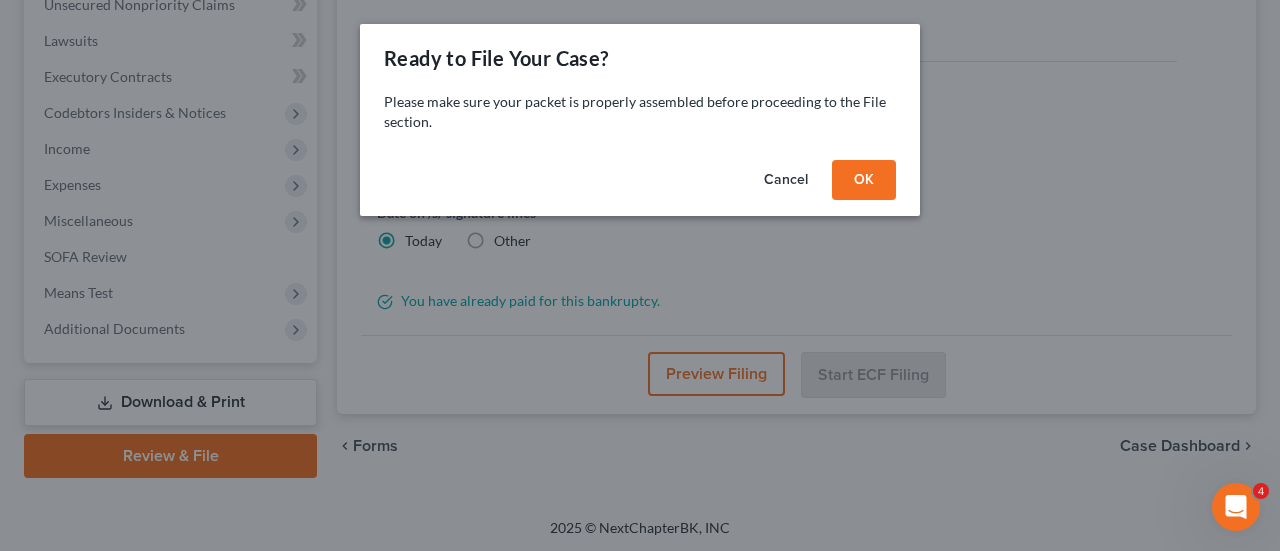 click on "OK" at bounding box center (864, 180) 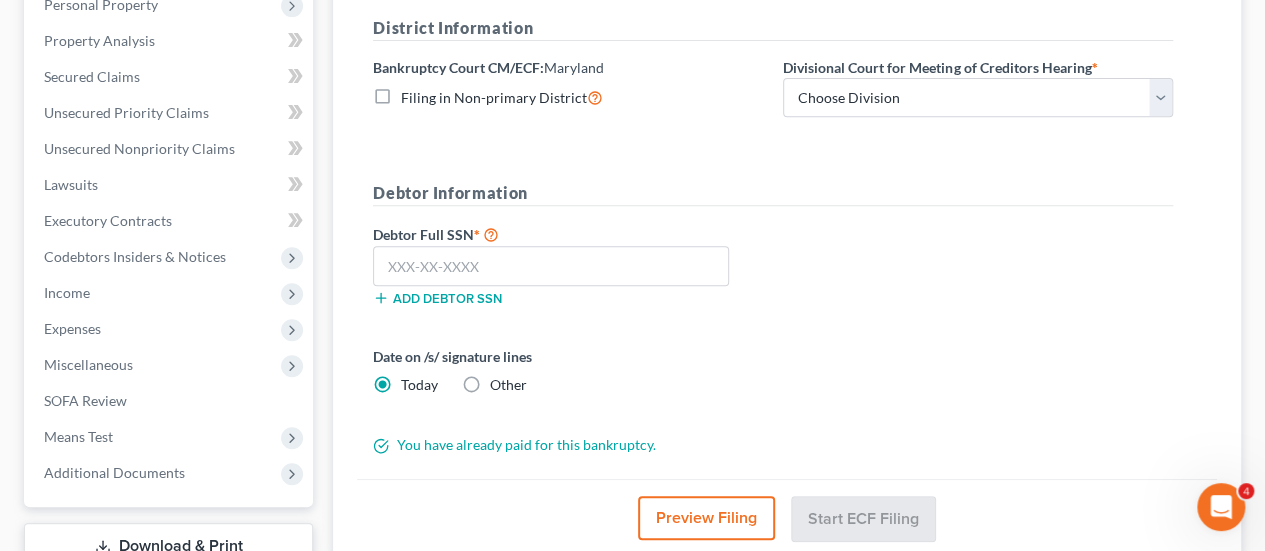 scroll, scrollTop: 363, scrollLeft: 0, axis: vertical 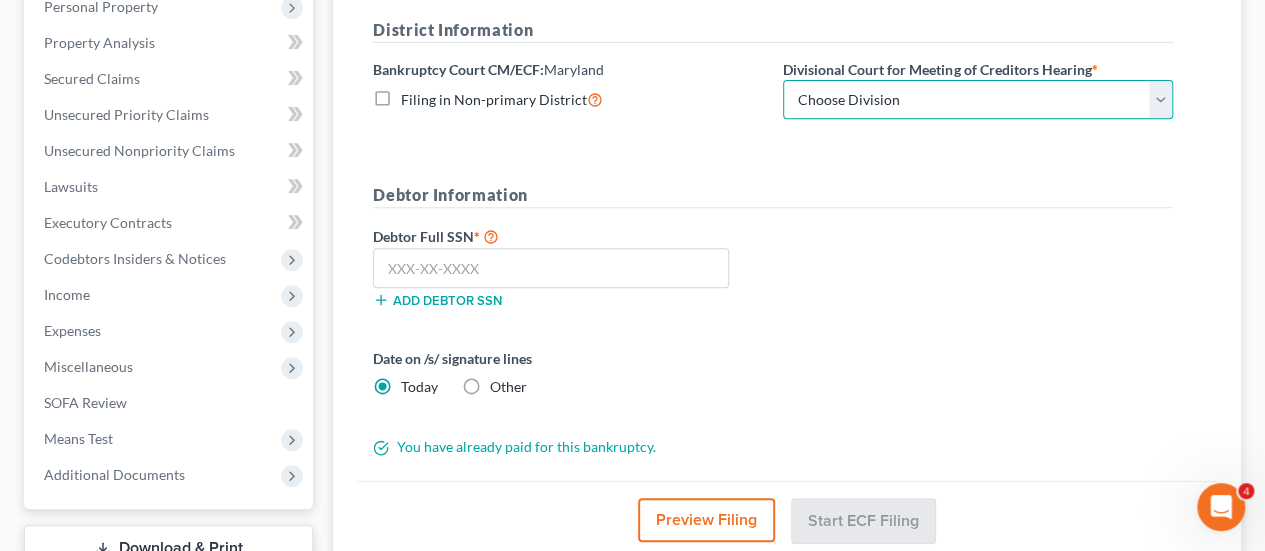 click on "Choose Division Baltimore Greenbelt" at bounding box center [978, 100] 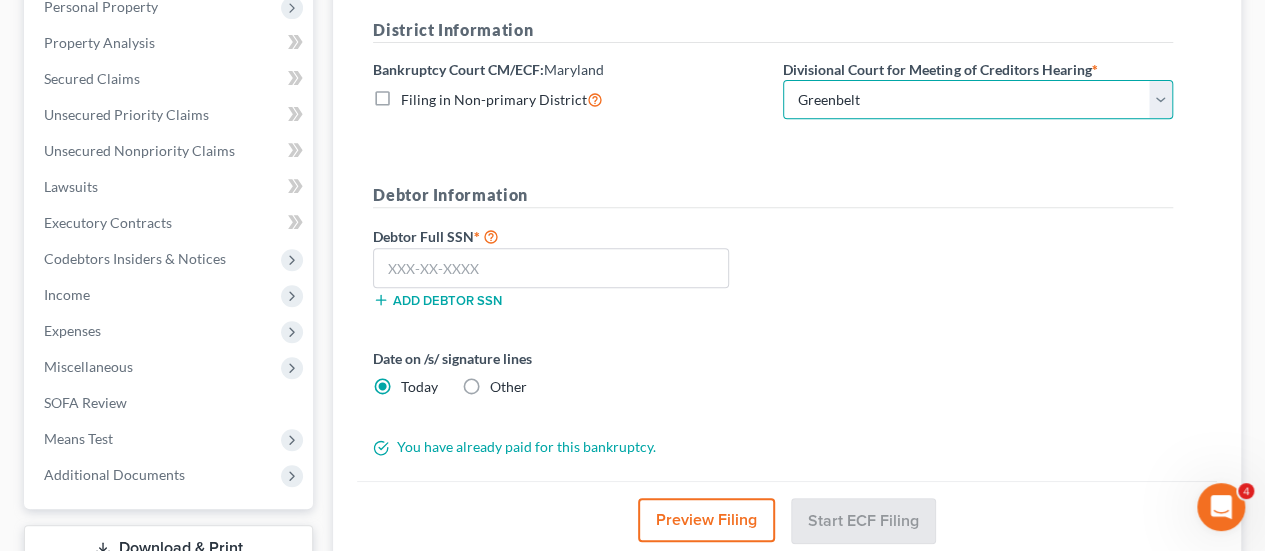 click on "Choose Division Baltimore Greenbelt" at bounding box center (978, 100) 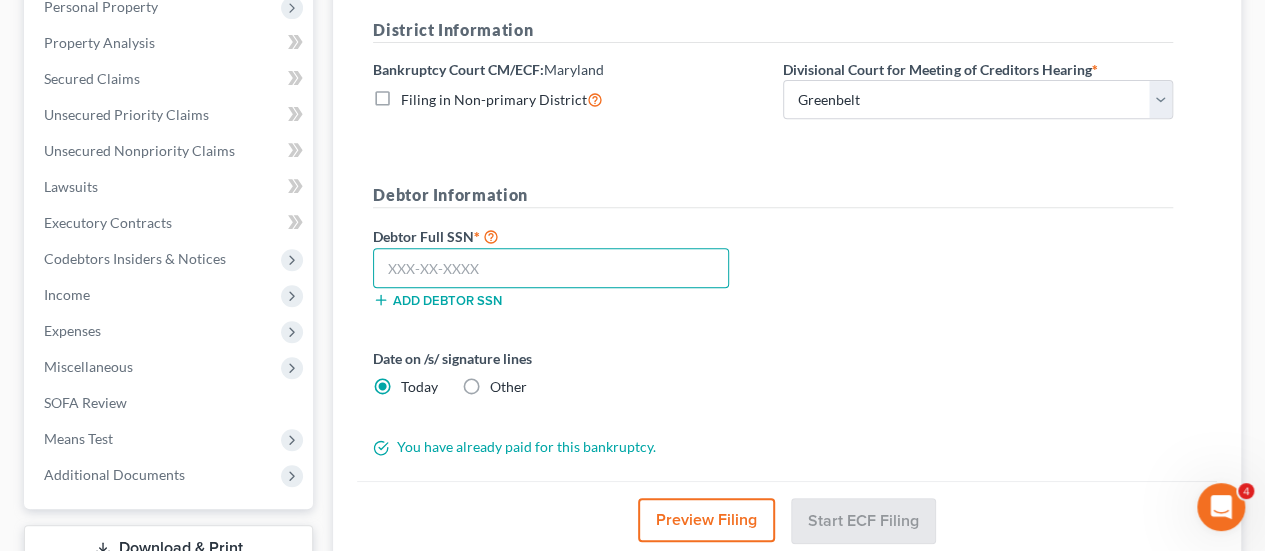 click at bounding box center [551, 268] 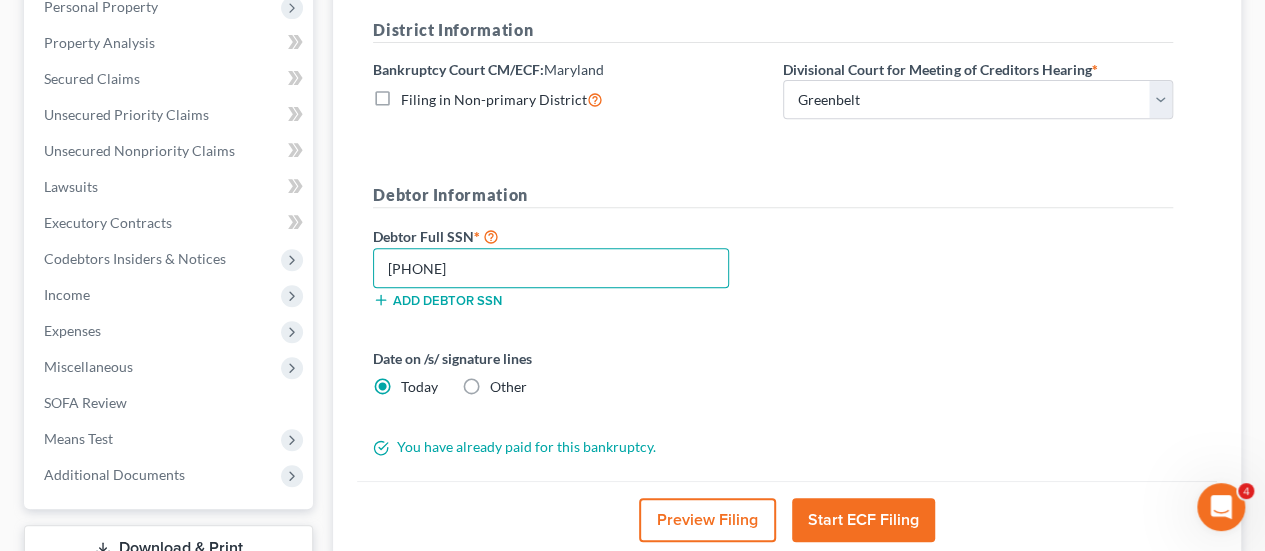 type on "214-72-2974" 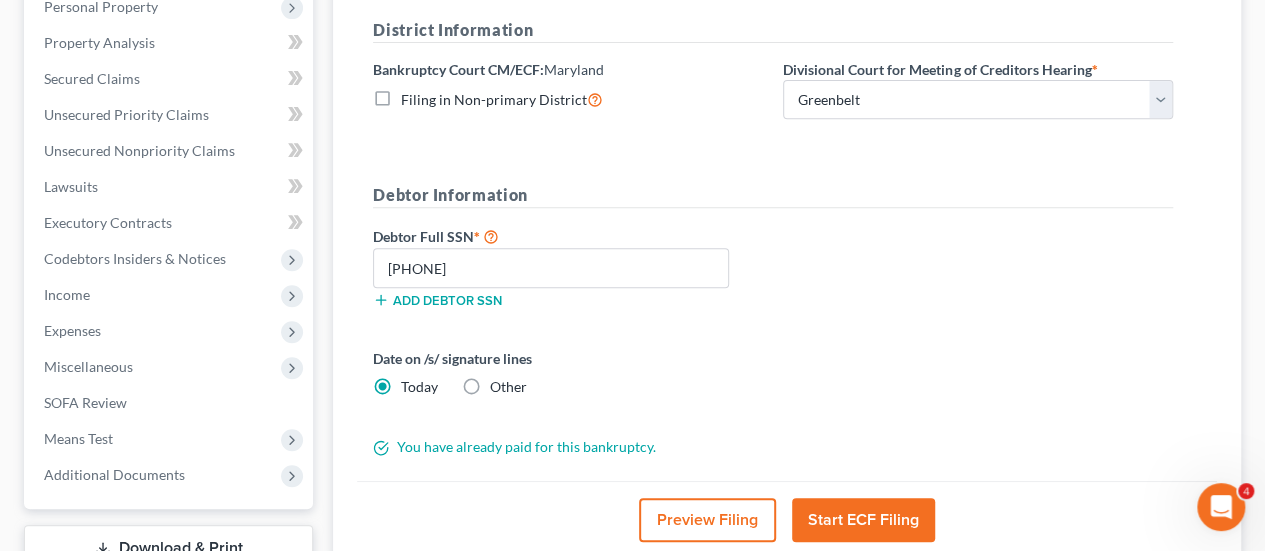 click on "Start ECF Filing" at bounding box center [863, 520] 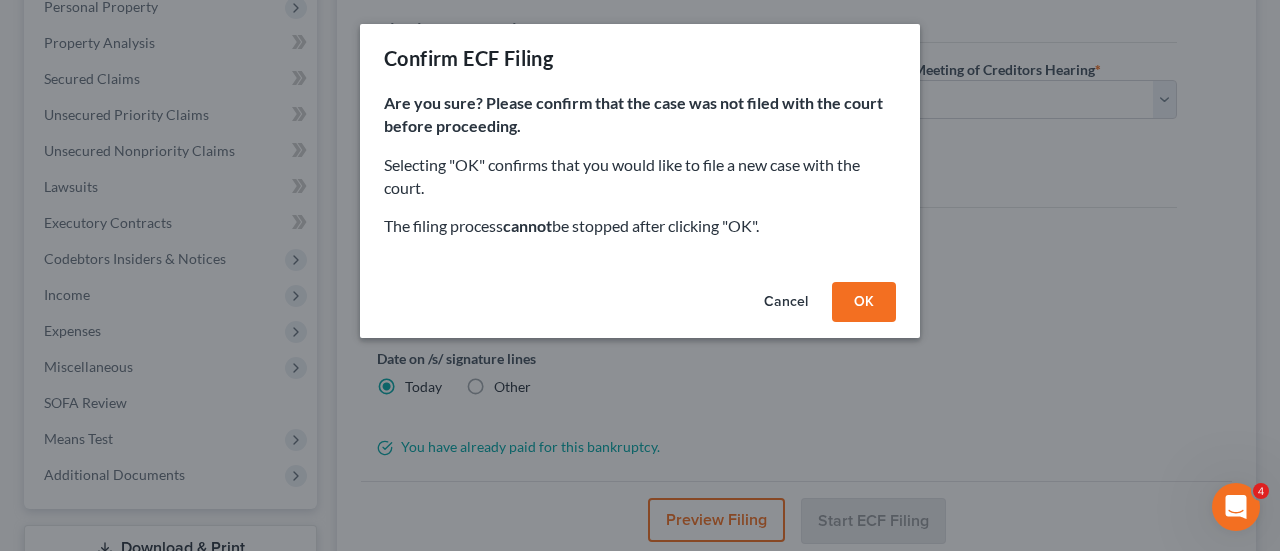 click on "OK" at bounding box center (864, 302) 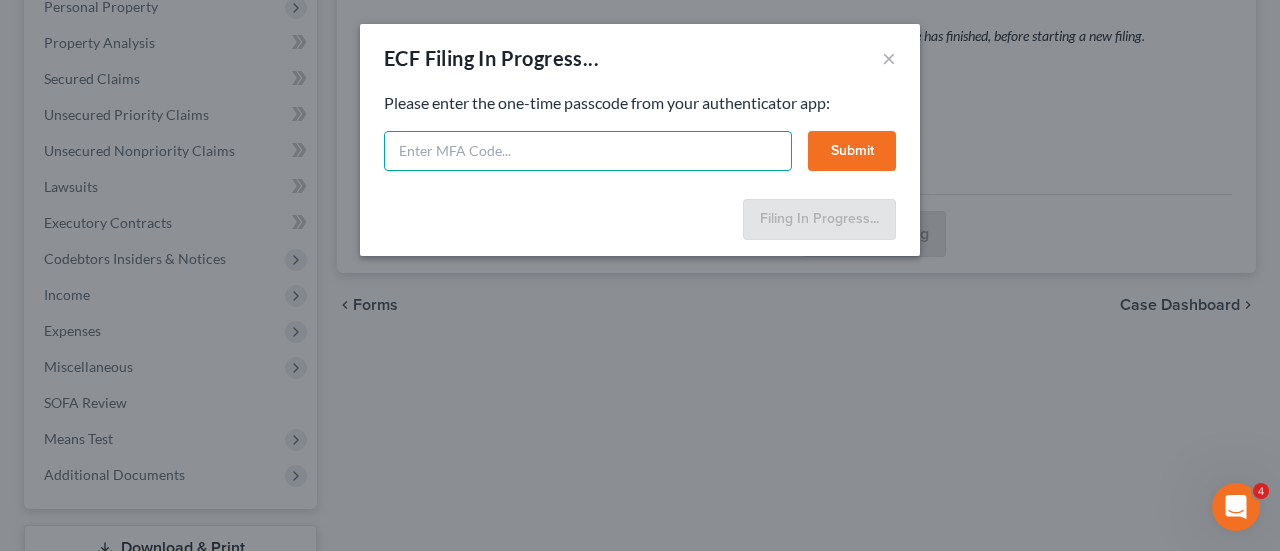 click at bounding box center (588, 151) 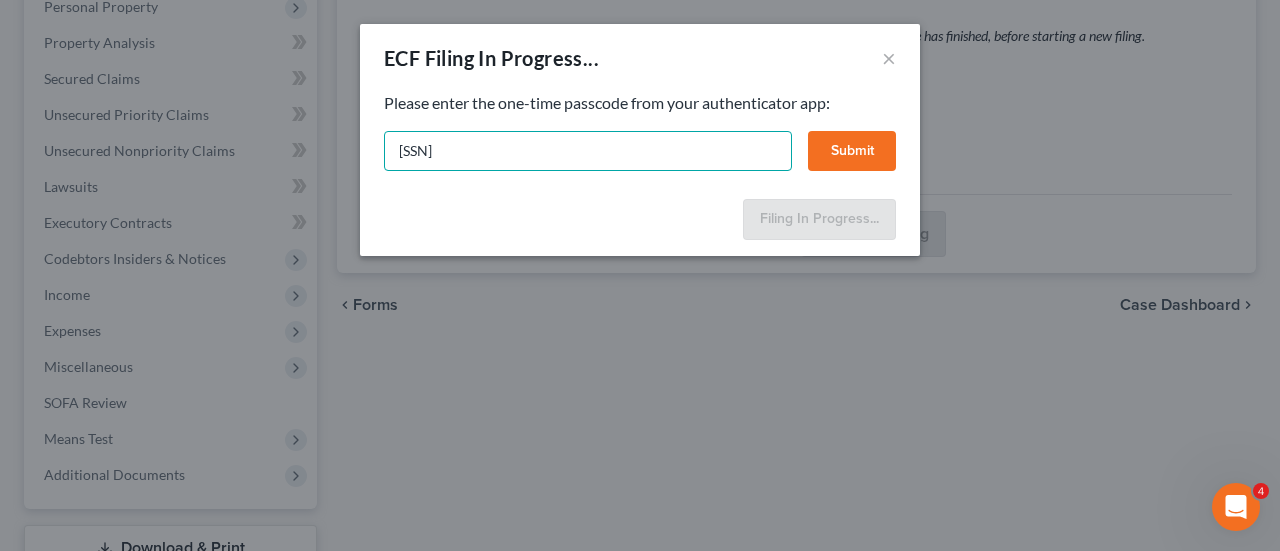 click on "351 247" at bounding box center (588, 151) 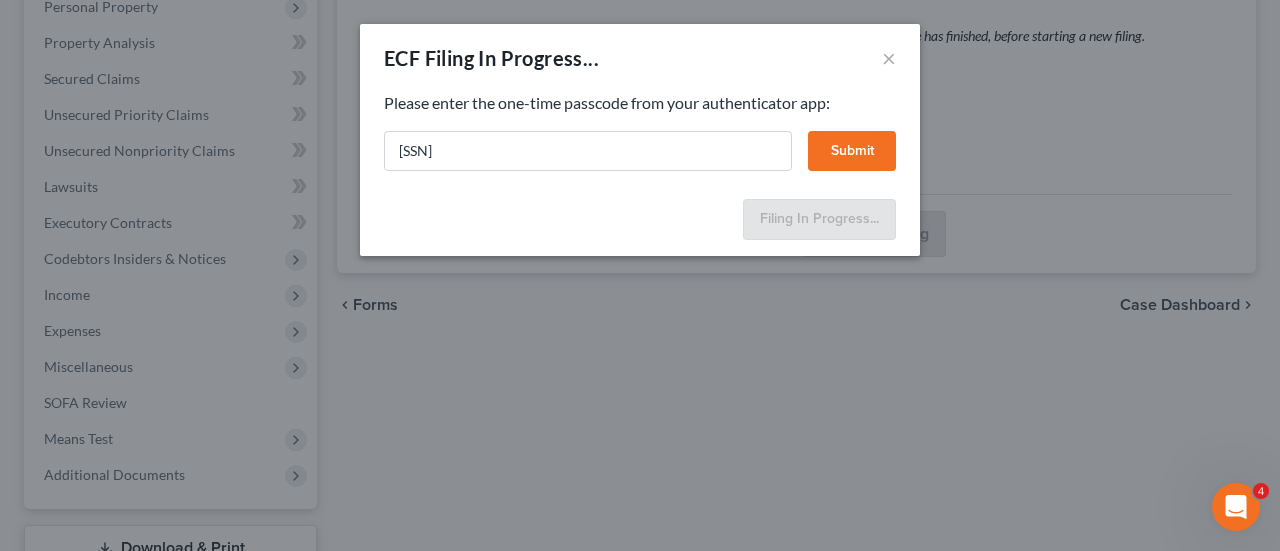 click on "Submit" at bounding box center (852, 151) 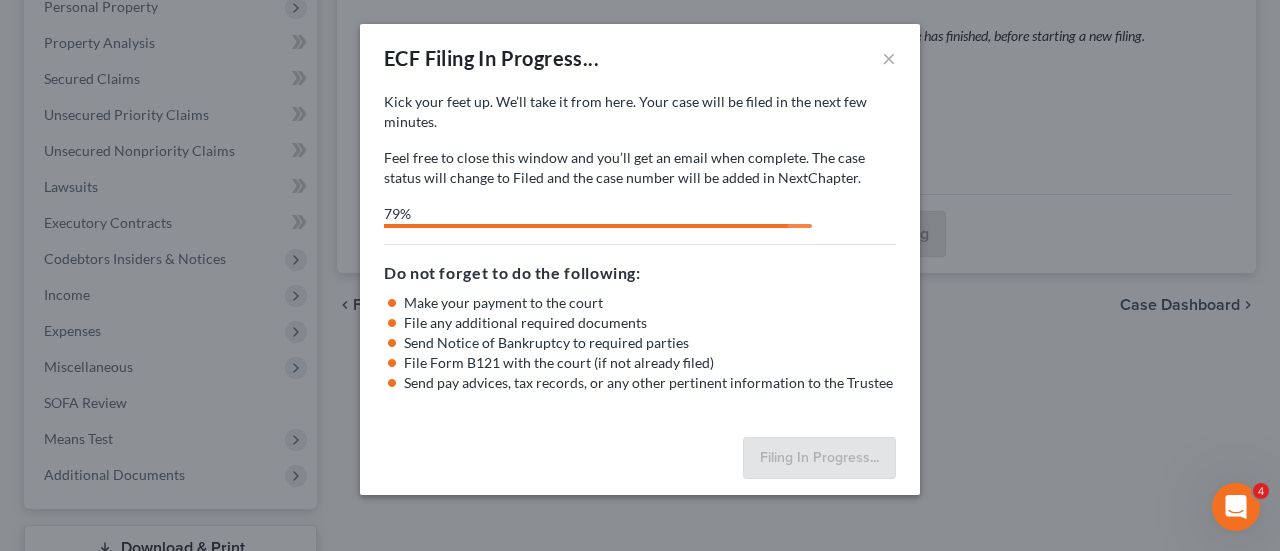 click on "ECF Filing In Progress... × Kick your feet up. We’ll take it from here. Your case will be filed in the next few minutes. Feel free to close this window and you’ll get an email when complete. The case status will change to Filed and the case number will be added in NextChapter. Kick your feet up. We’ll take it from here. Your forms will be filed in the next few minutes. Feel free to close this window and you’ll get an email when complete.
79%
Feel free to download your entire bankruptcy packet here: Do not forget to do the following: Make your payment to the court File any additional required documents Send Notice of Bankruptcy to required parties File Form B121 with the court (if not already filed) Send pay advices, tax records, or any other pertinent information to the Trustee Filing In Progress..." at bounding box center [640, 275] 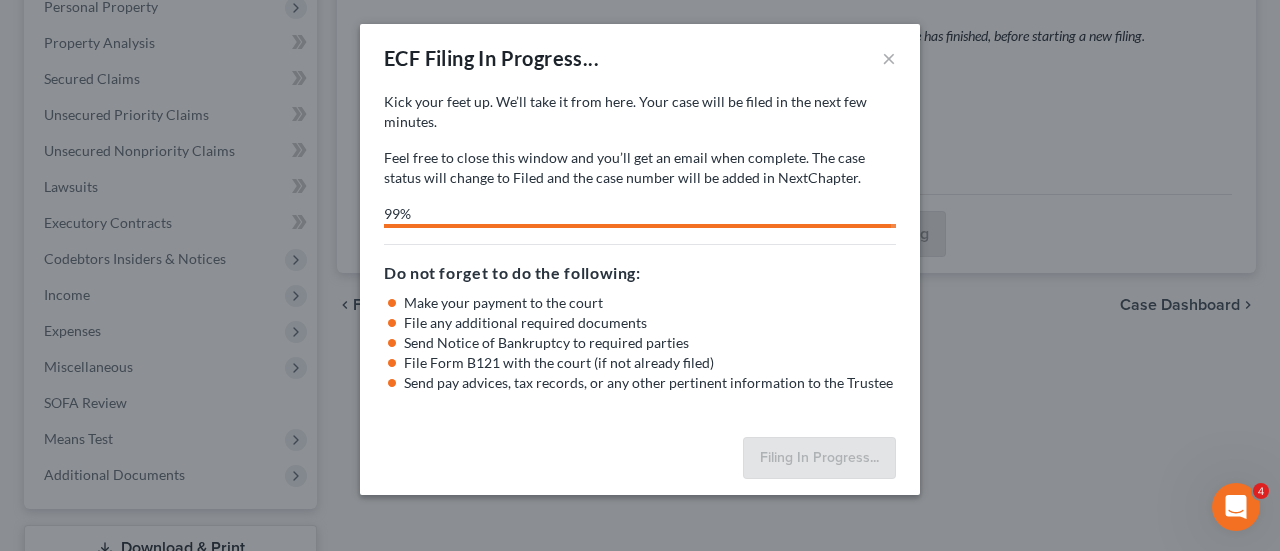 select on "1" 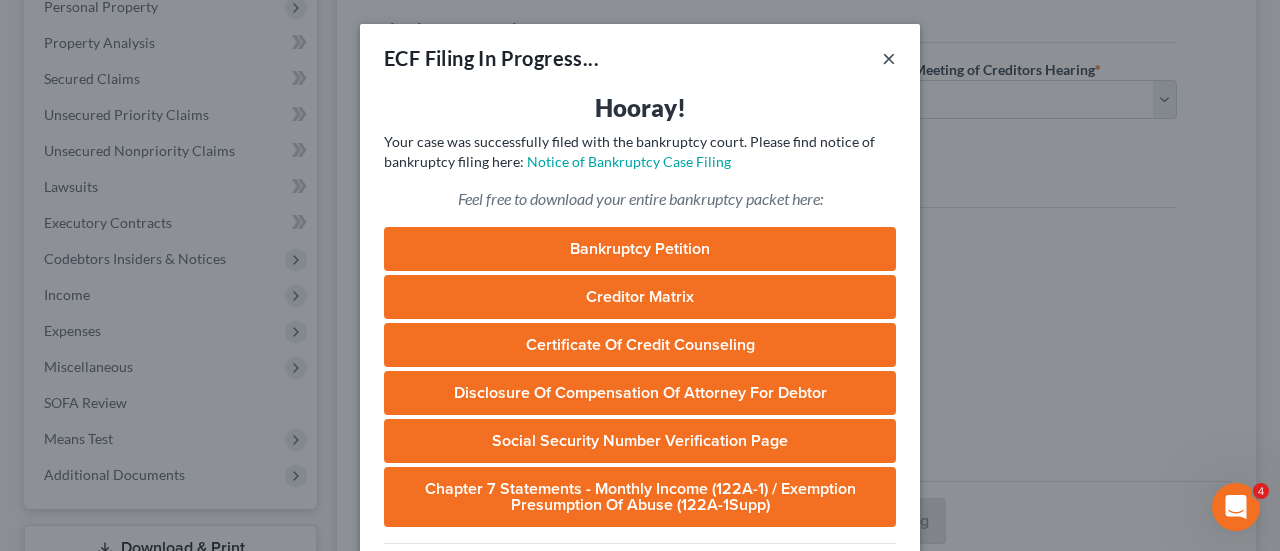 drag, startPoint x: 883, startPoint y: 61, endPoint x: 30, endPoint y: 154, distance: 858.05475 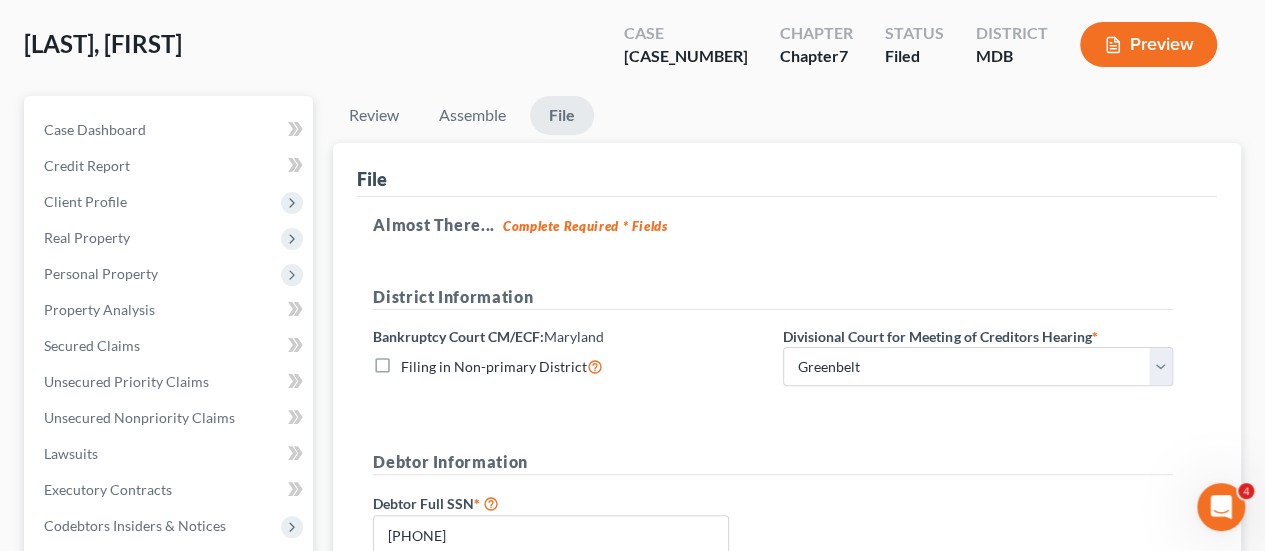 scroll, scrollTop: 0, scrollLeft: 0, axis: both 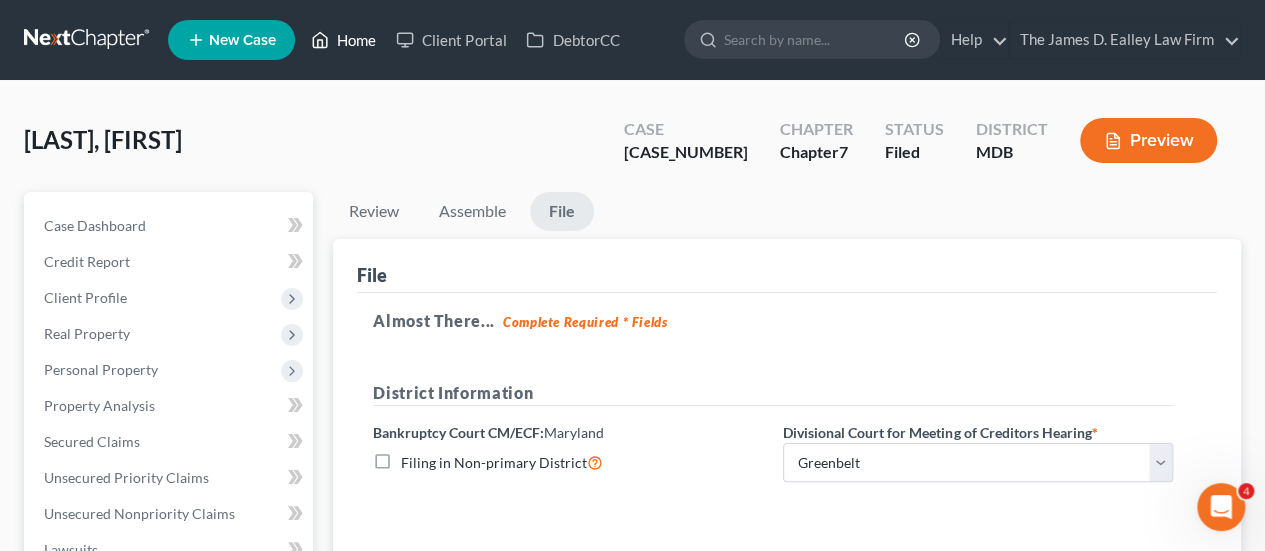 click on "Home" at bounding box center [343, 40] 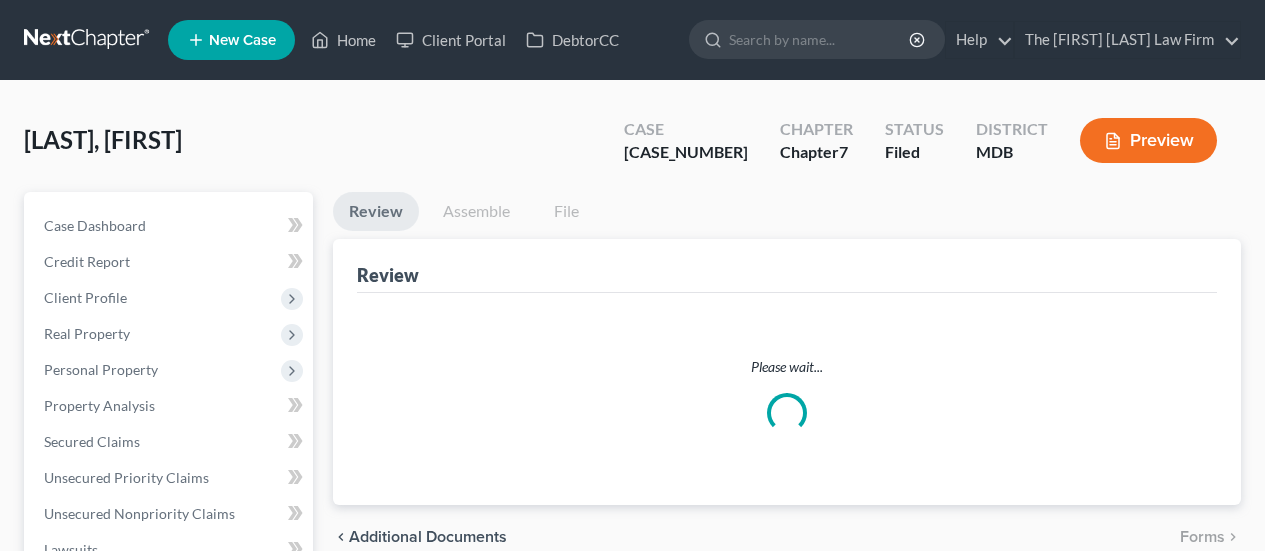scroll, scrollTop: 0, scrollLeft: 0, axis: both 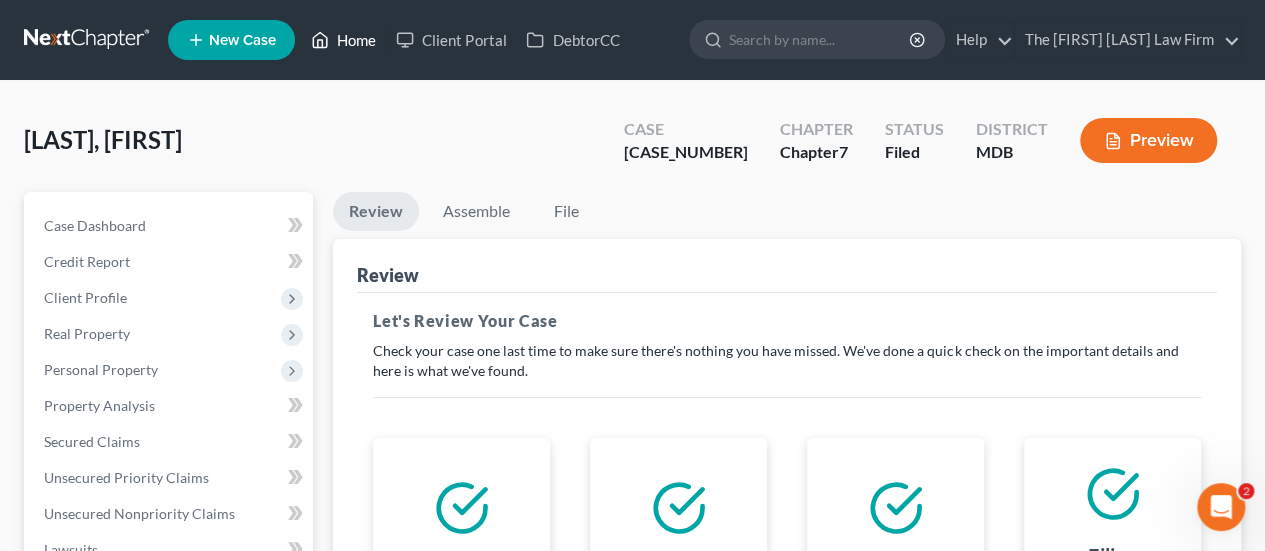 click on "Home" at bounding box center [343, 40] 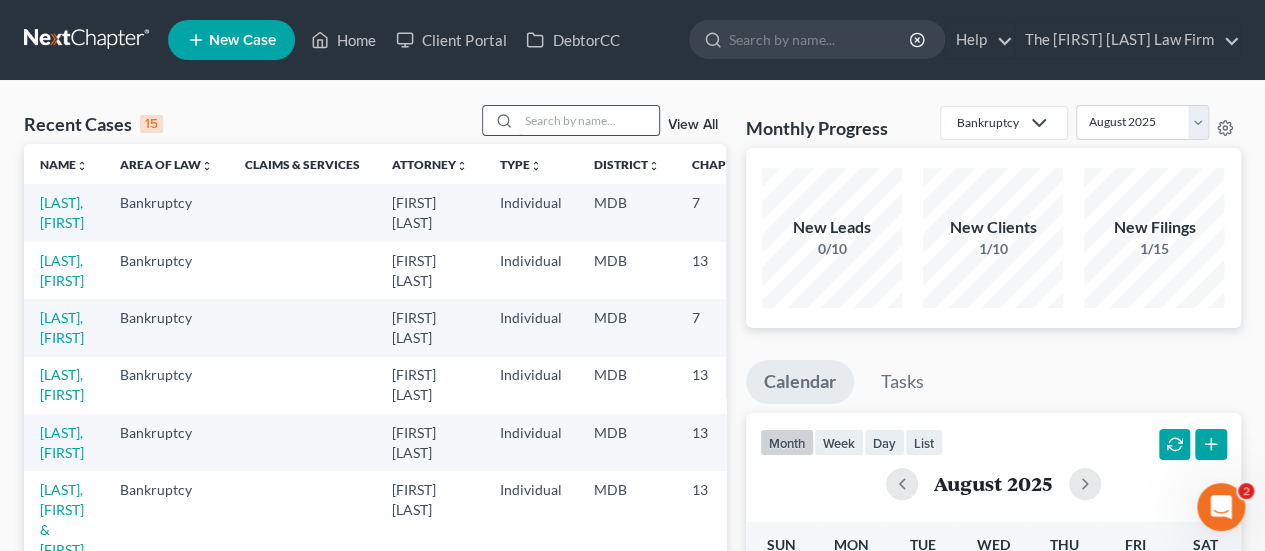 click at bounding box center (589, 120) 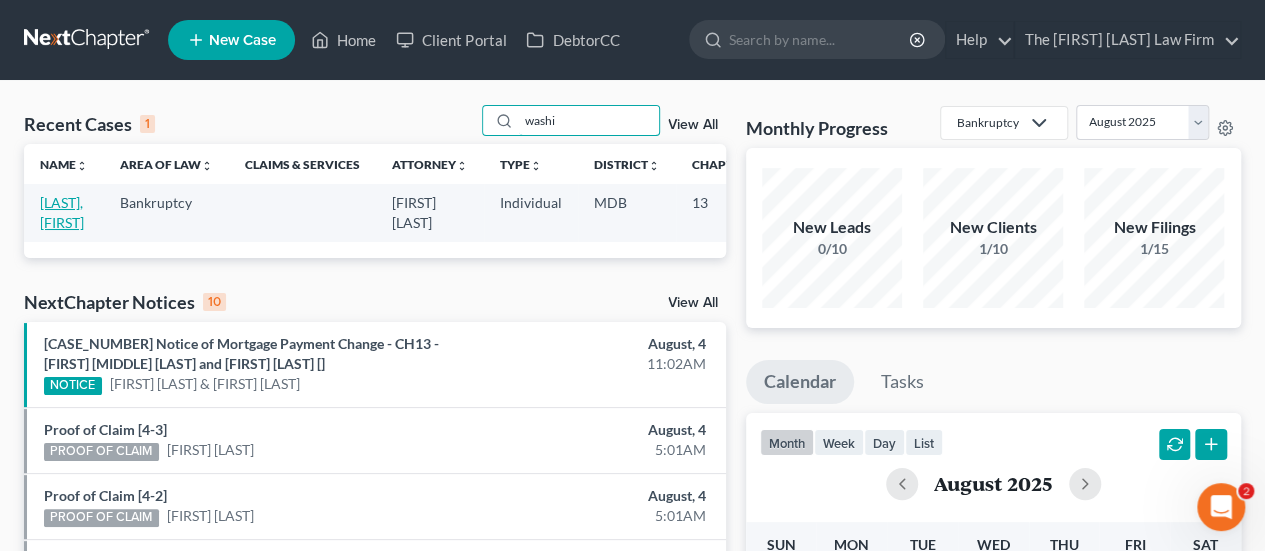 type on "washi" 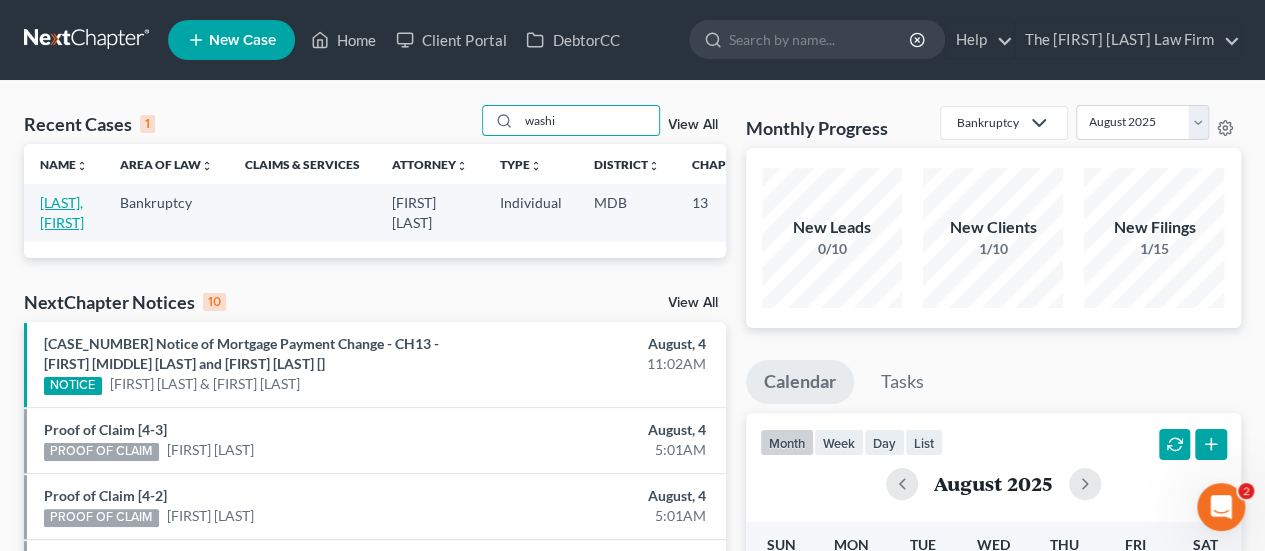 click on "[LAST], [FIRST]" at bounding box center (62, 212) 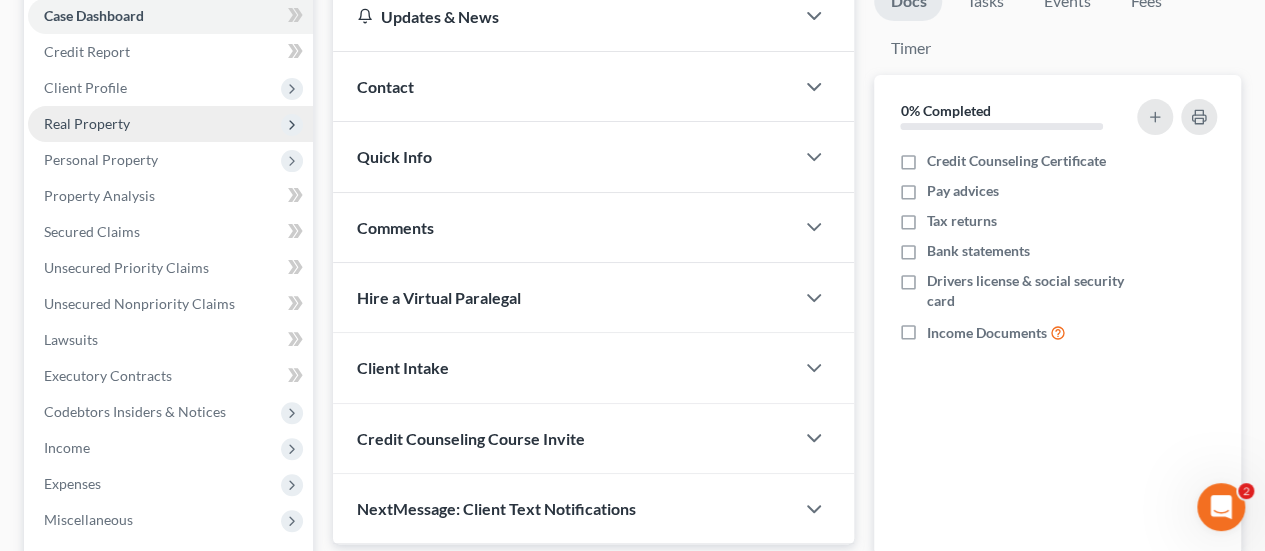 scroll, scrollTop: 212, scrollLeft: 0, axis: vertical 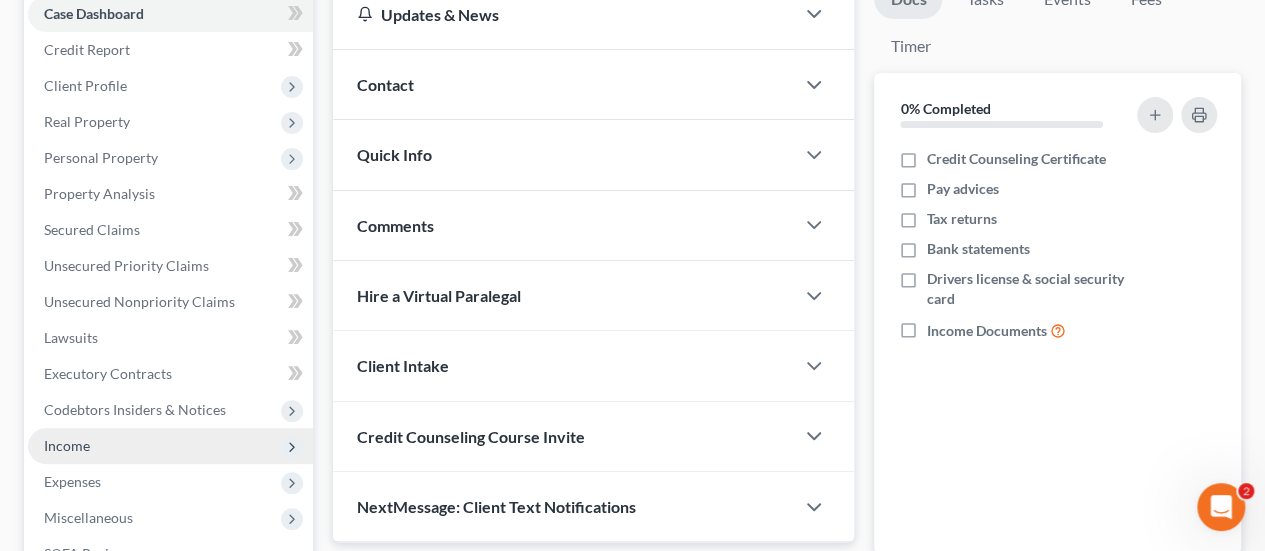 click on "Income" at bounding box center [67, 445] 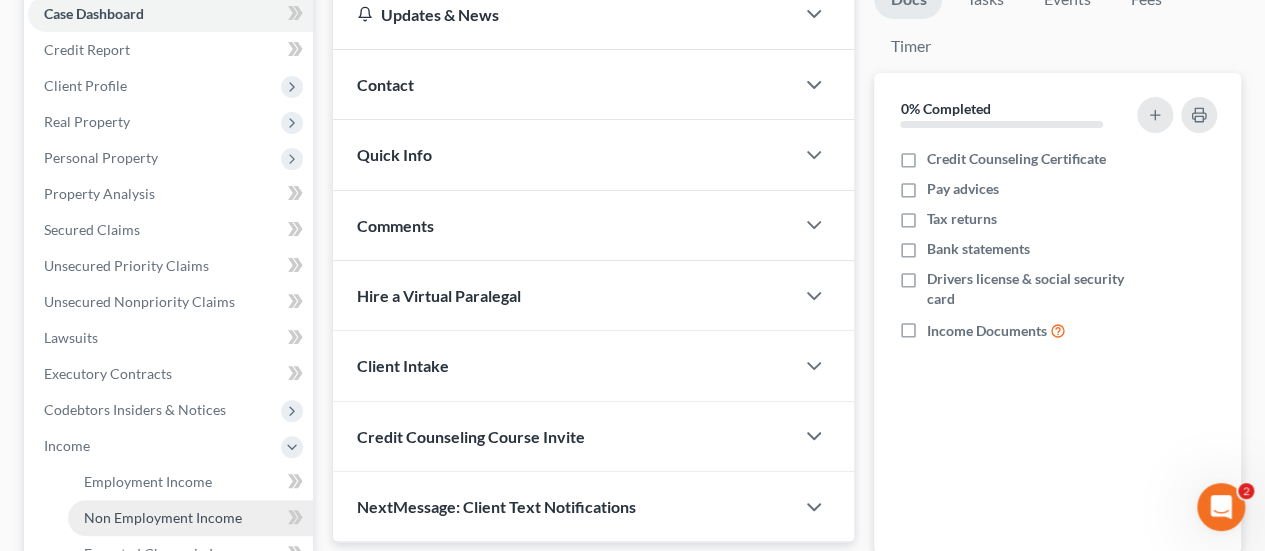click on "Non Employment Income" at bounding box center (163, 517) 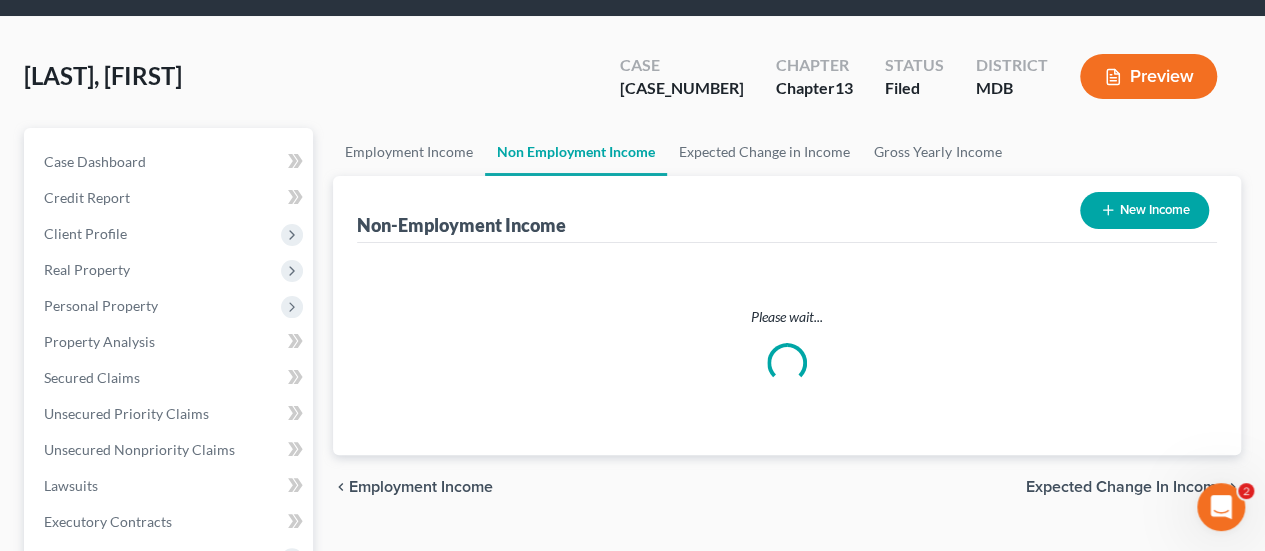 scroll, scrollTop: 0, scrollLeft: 0, axis: both 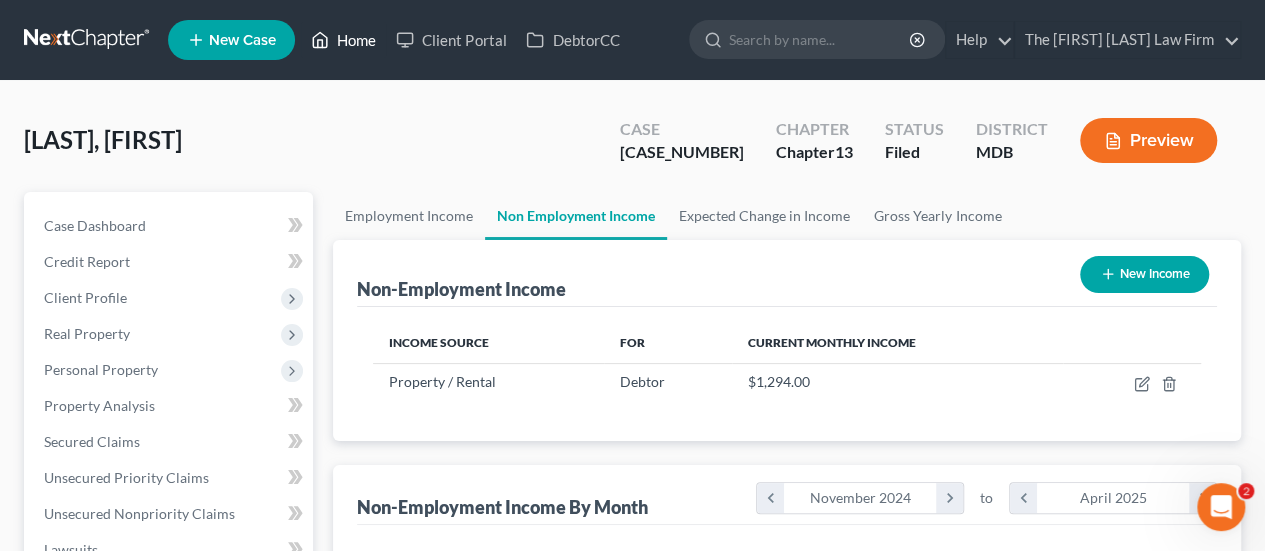 click on "Home" at bounding box center (343, 40) 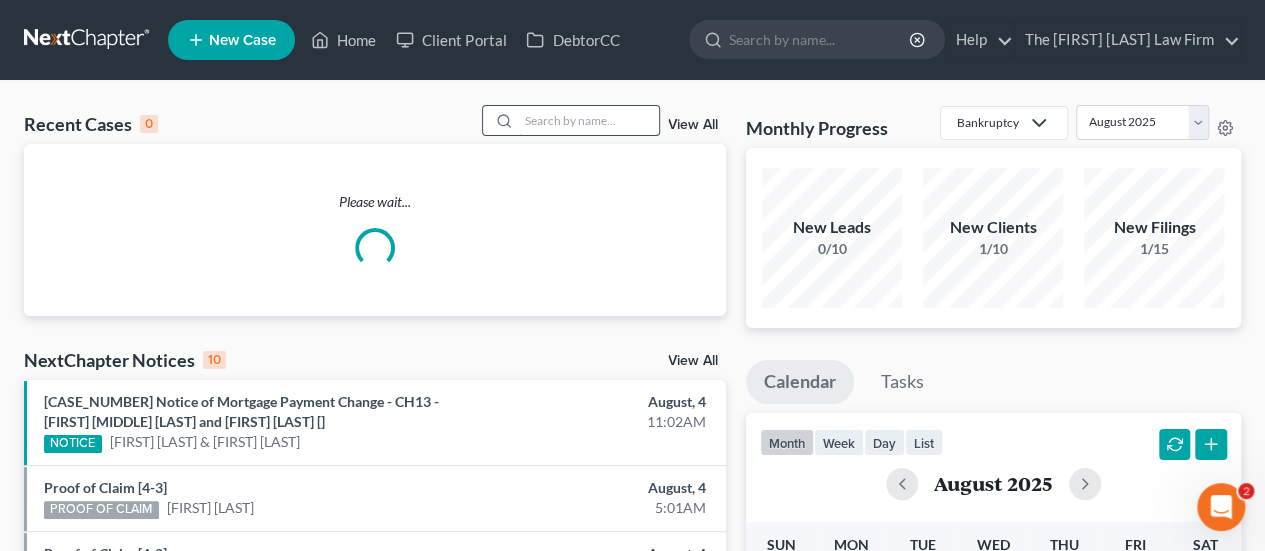 click at bounding box center (589, 120) 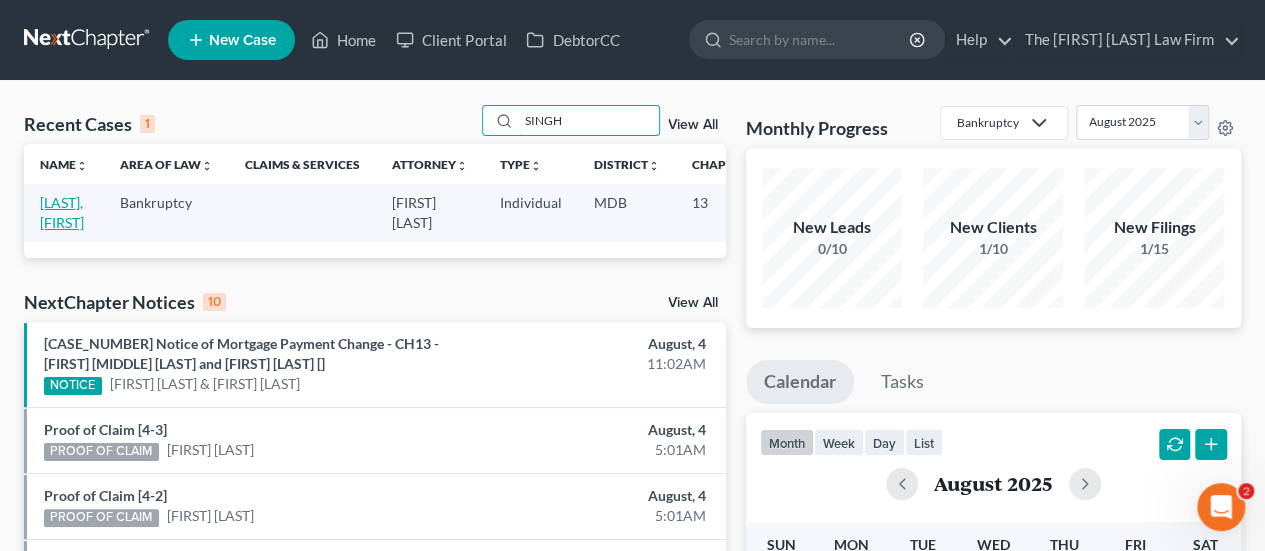 type on "SINGH" 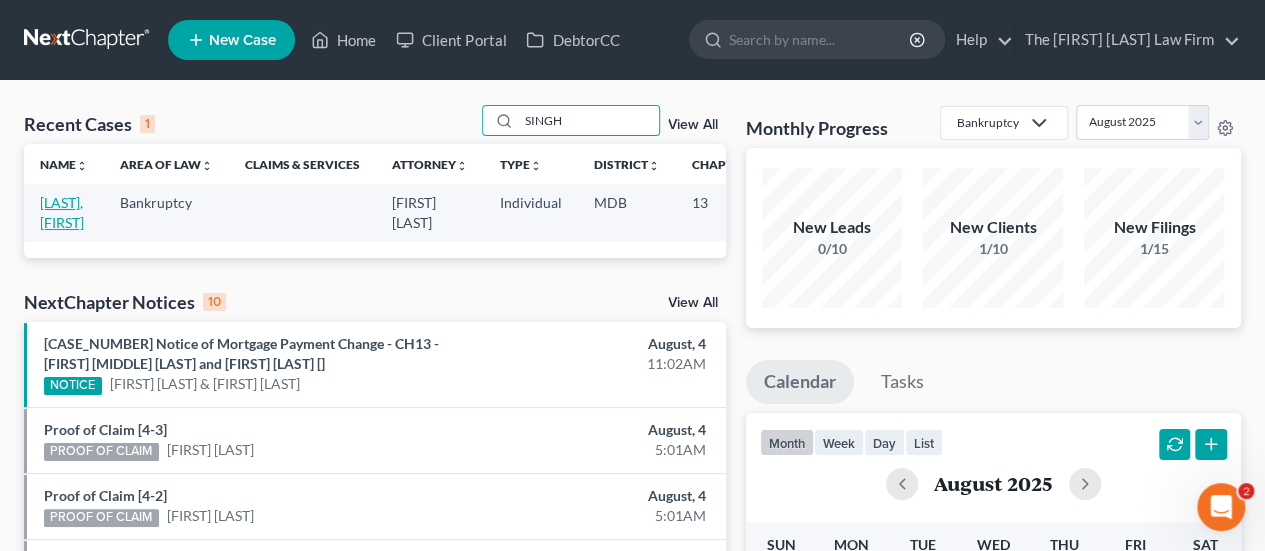 click on "[LAST], [FIRST]" at bounding box center (62, 212) 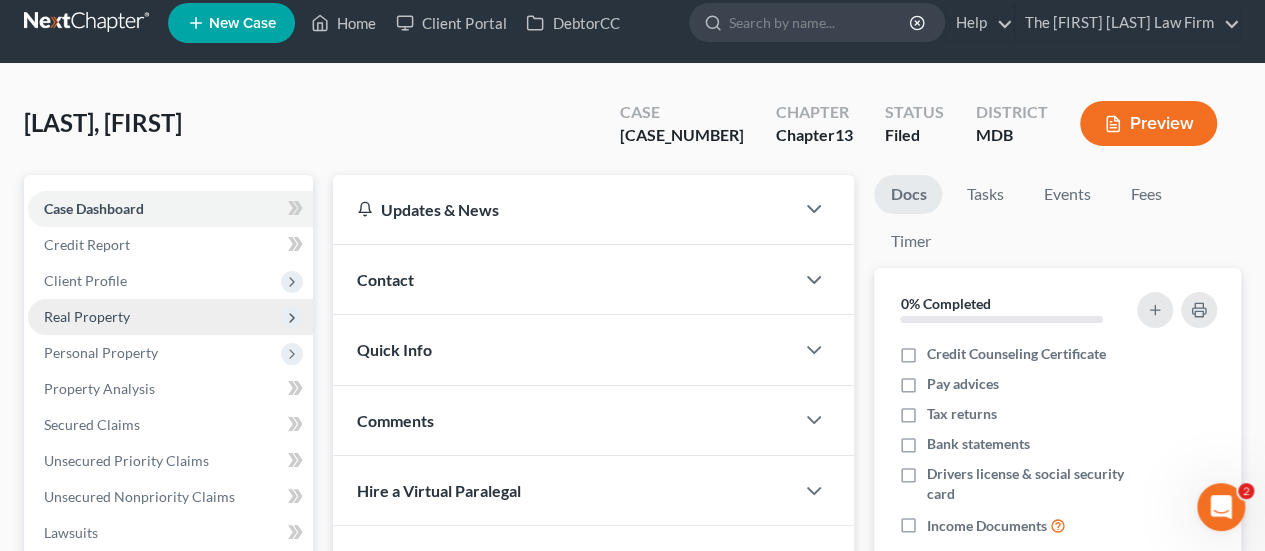 scroll, scrollTop: 84, scrollLeft: 0, axis: vertical 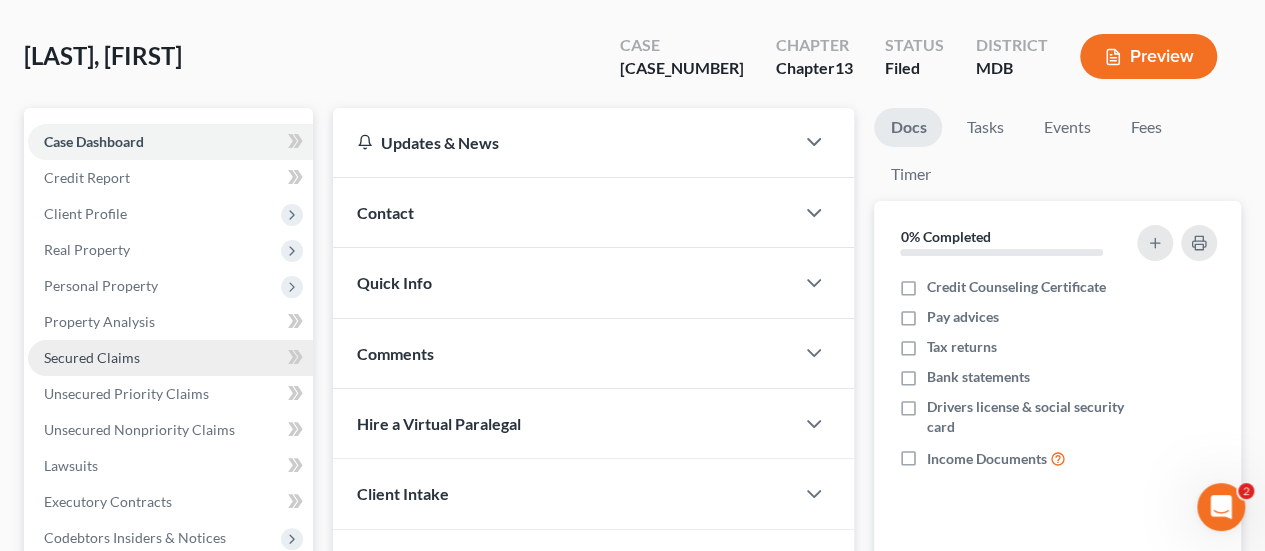 click on "Secured Claims" at bounding box center [92, 357] 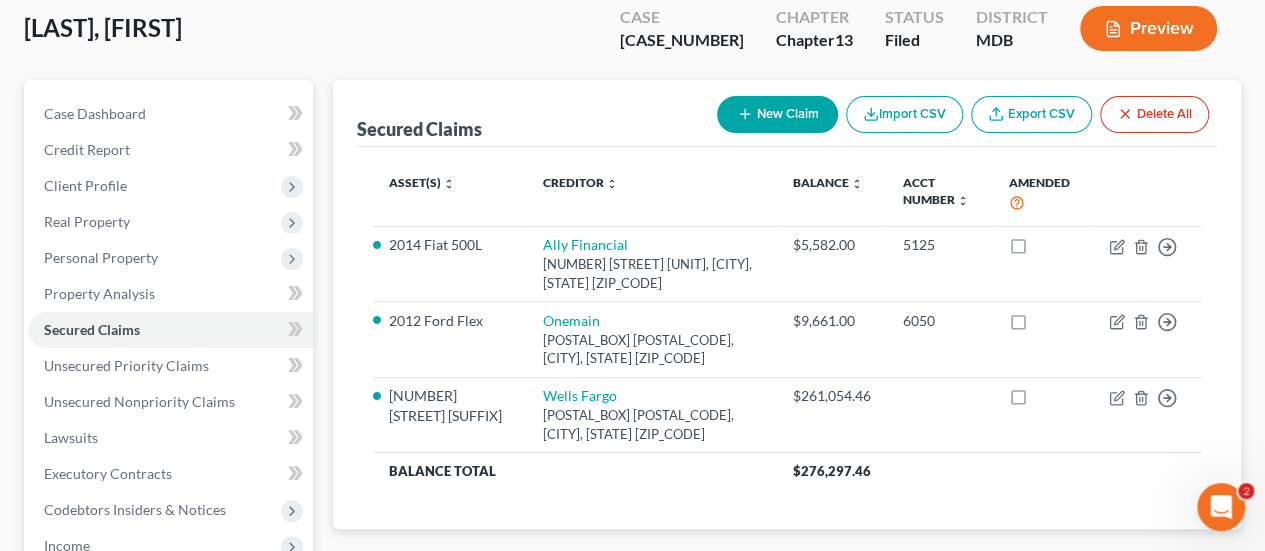 scroll, scrollTop: 124, scrollLeft: 0, axis: vertical 